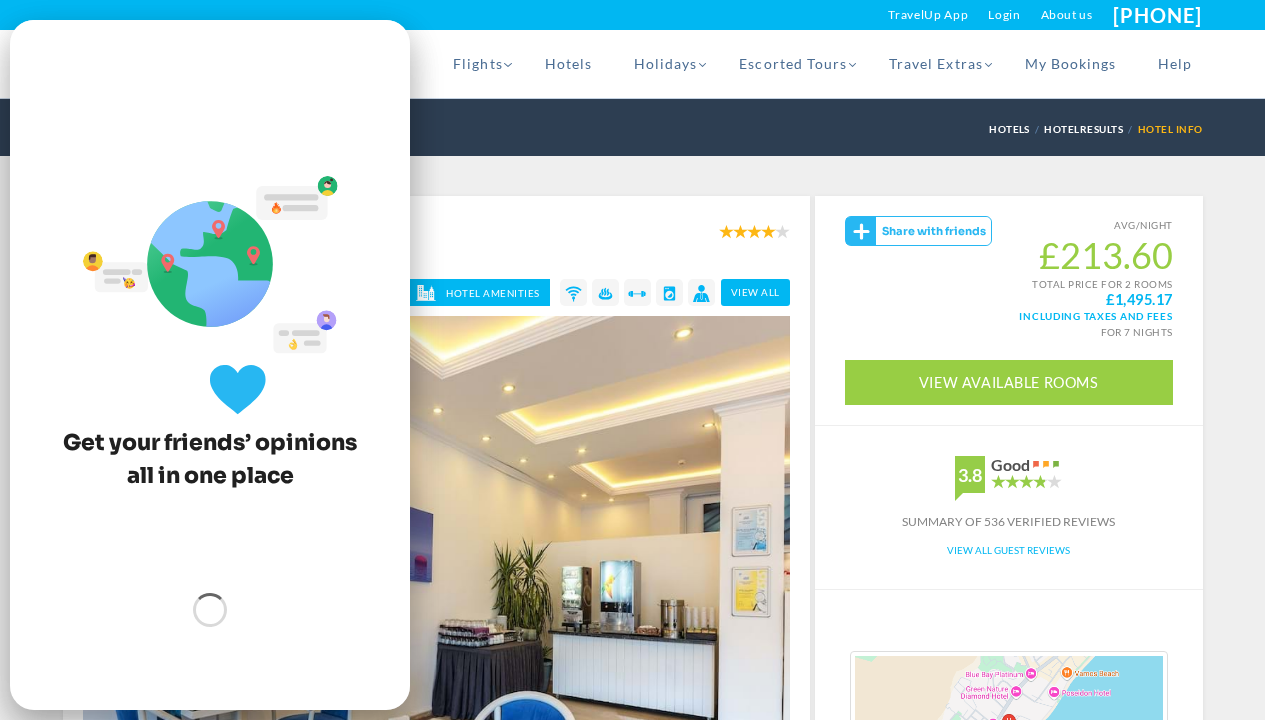 scroll, scrollTop: 54, scrollLeft: 0, axis: vertical 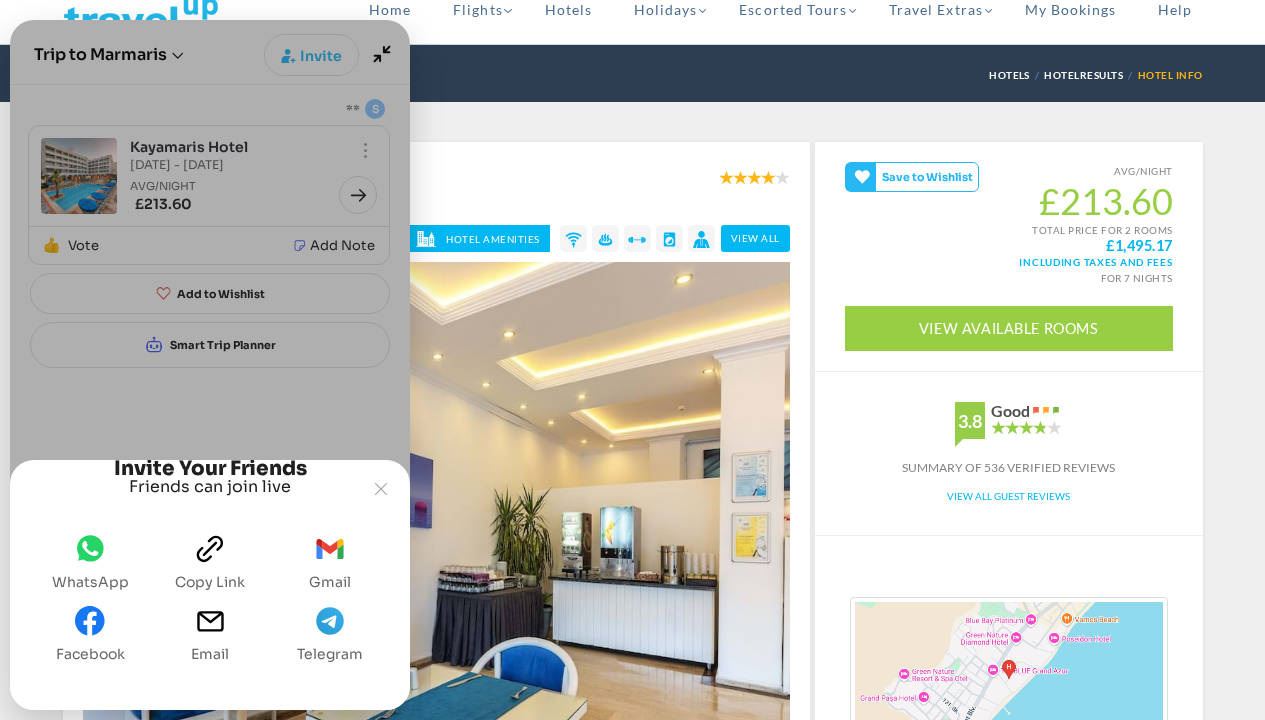 click on "whatsapp" 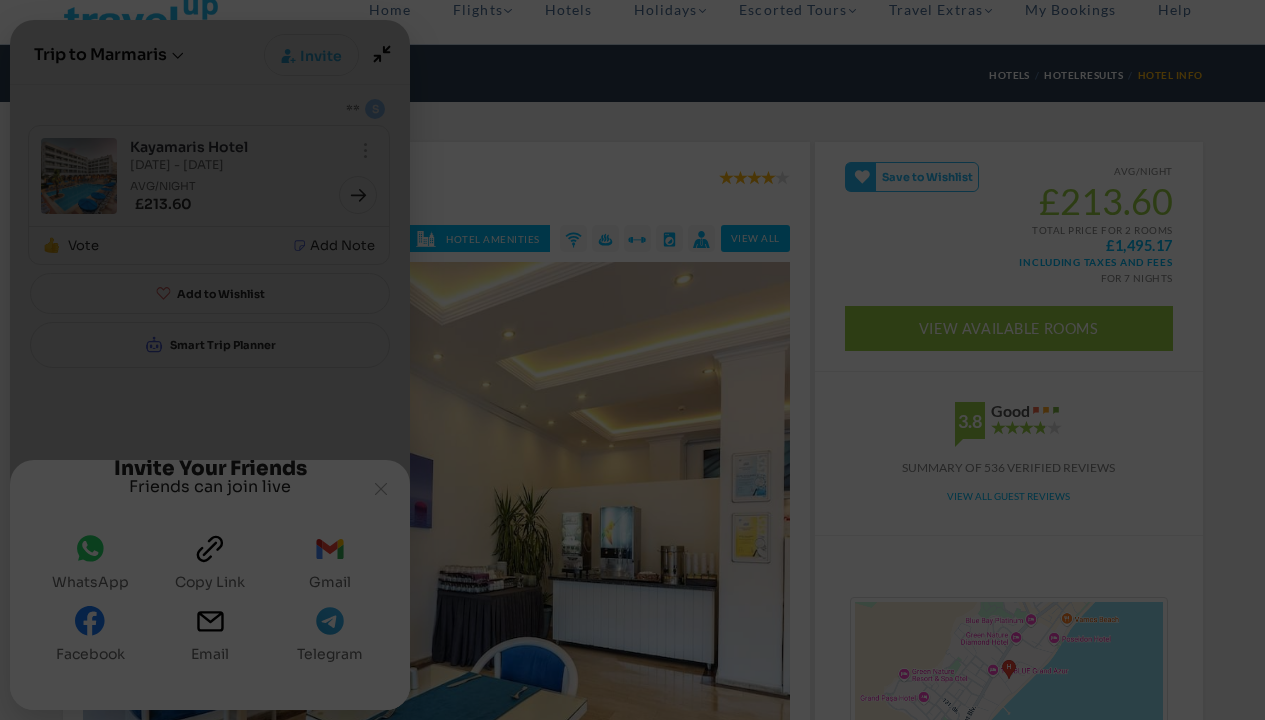 click at bounding box center [383, 110] 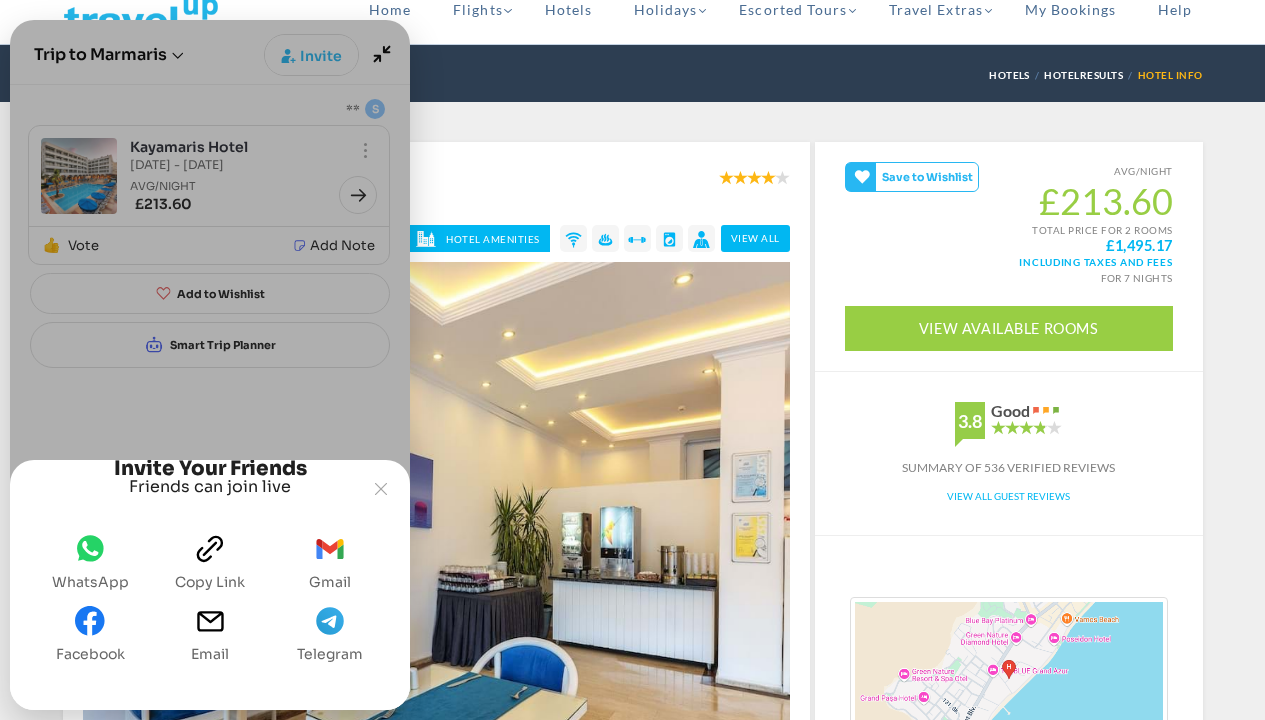click 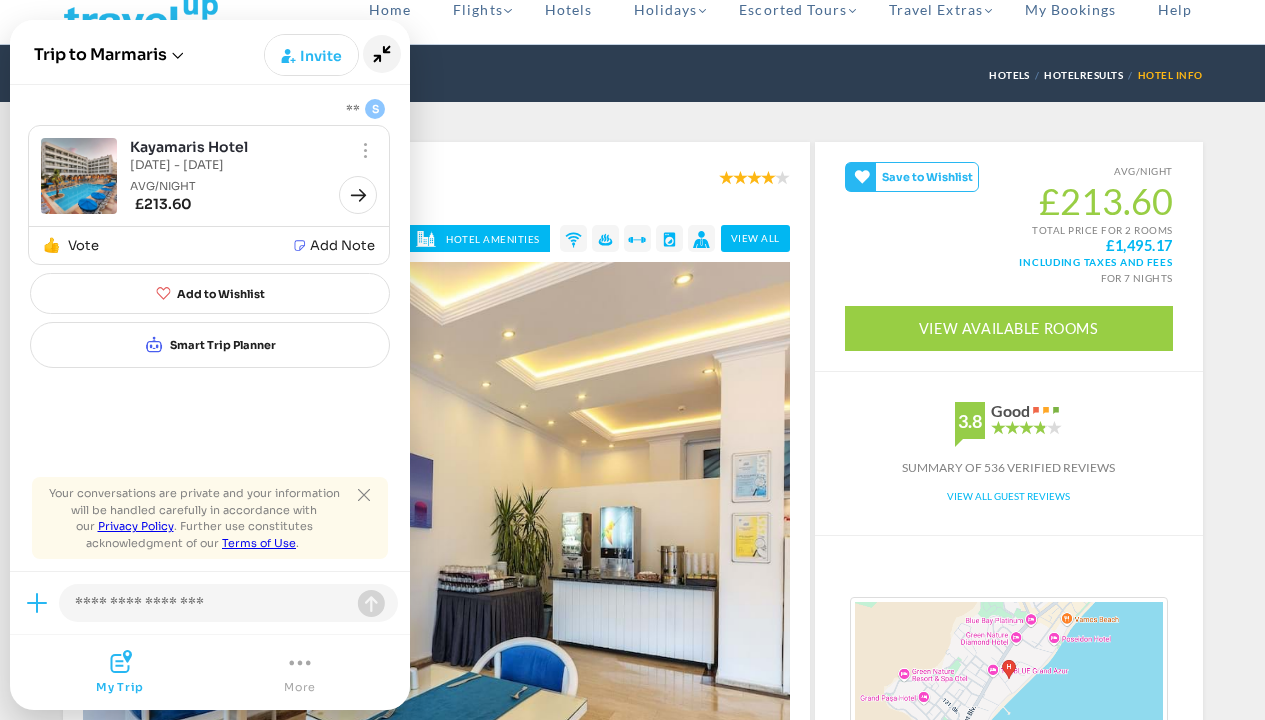 click 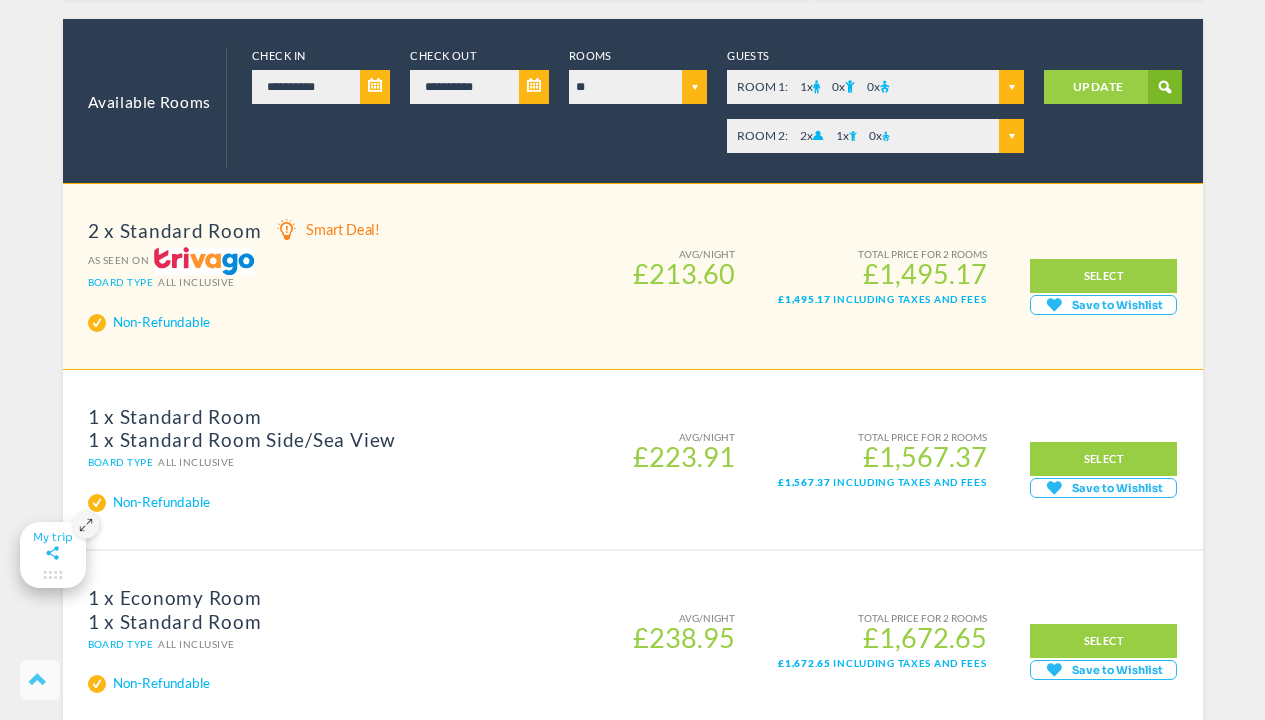 scroll, scrollTop: 857, scrollLeft: 0, axis: vertical 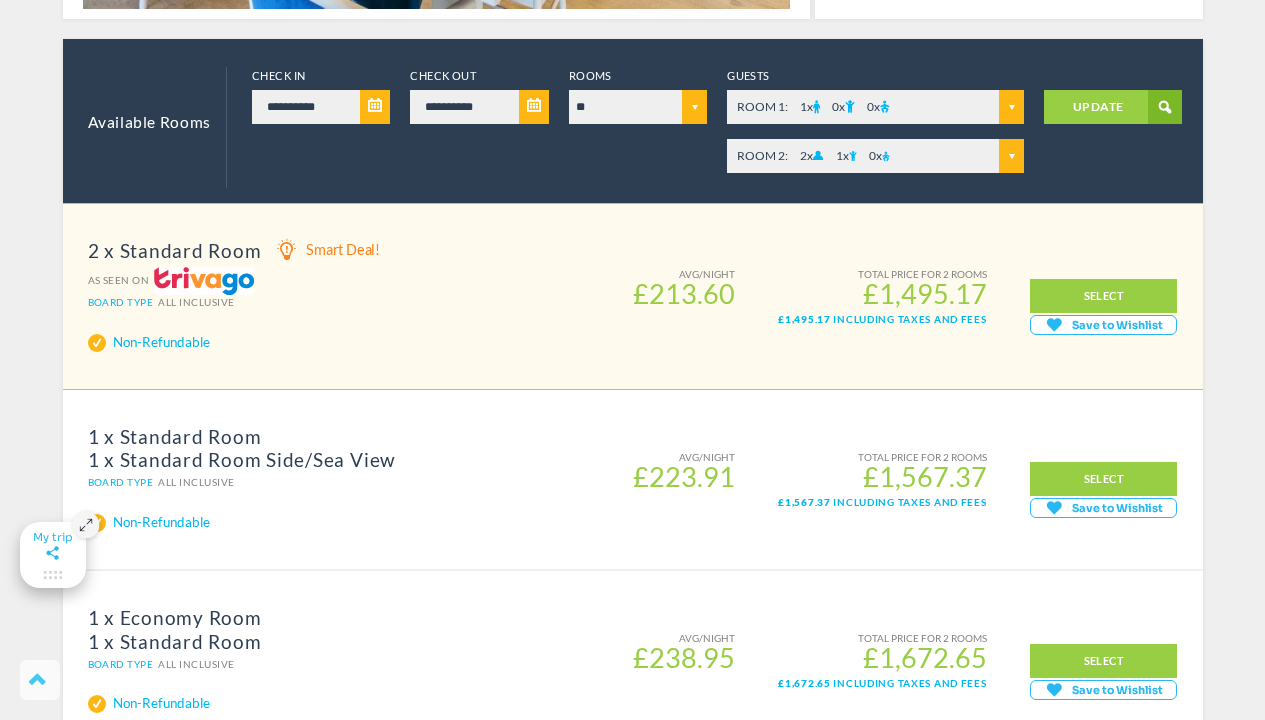click at bounding box center [850, 106] 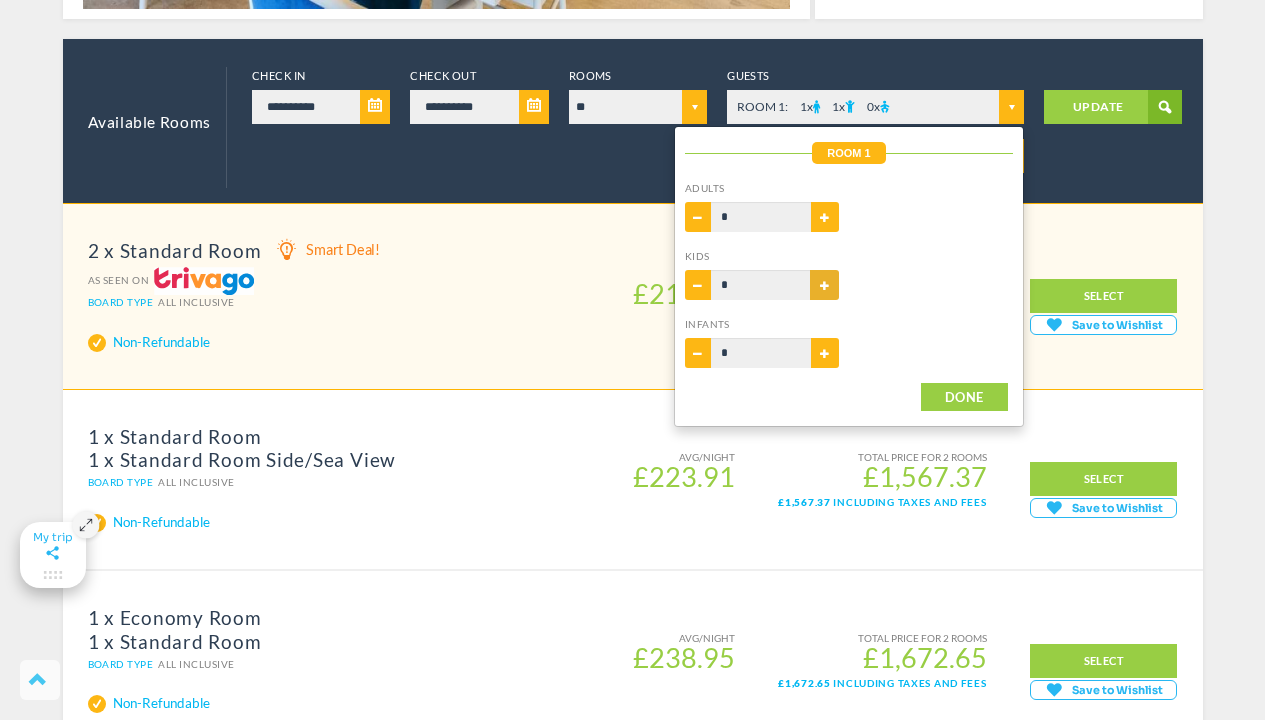 type on "*" 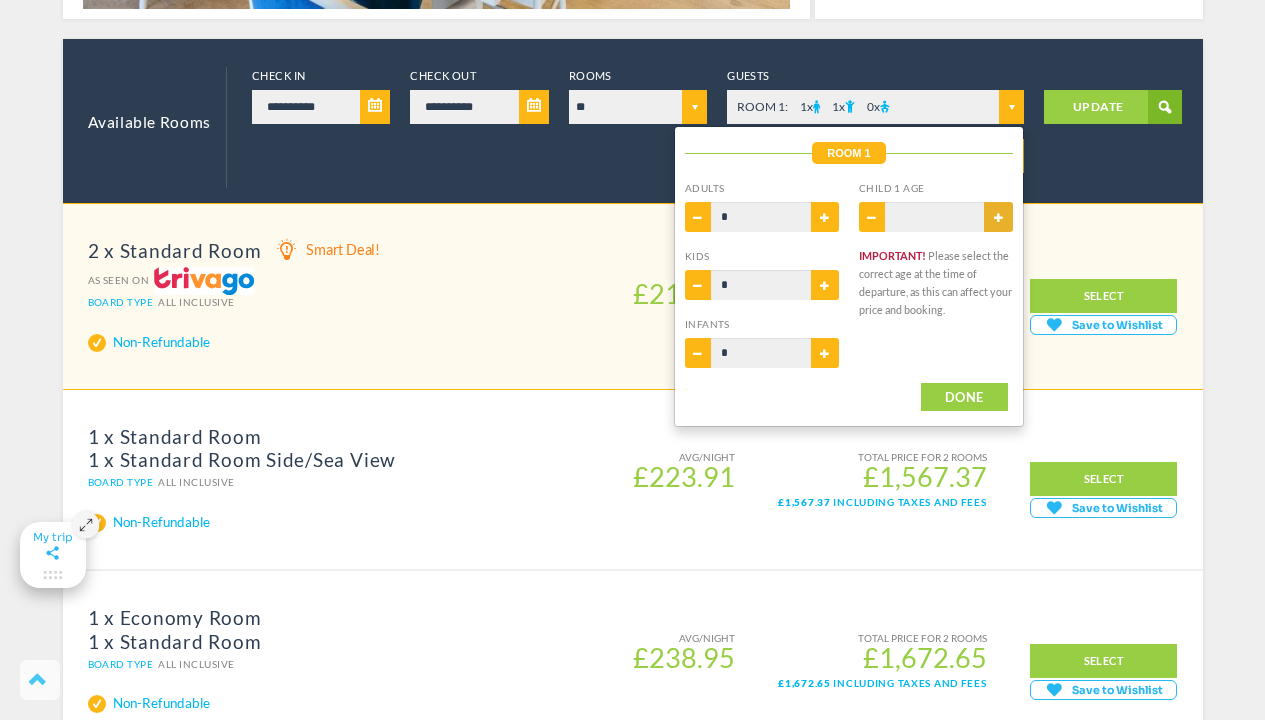 click on "+" at bounding box center [998, 217] 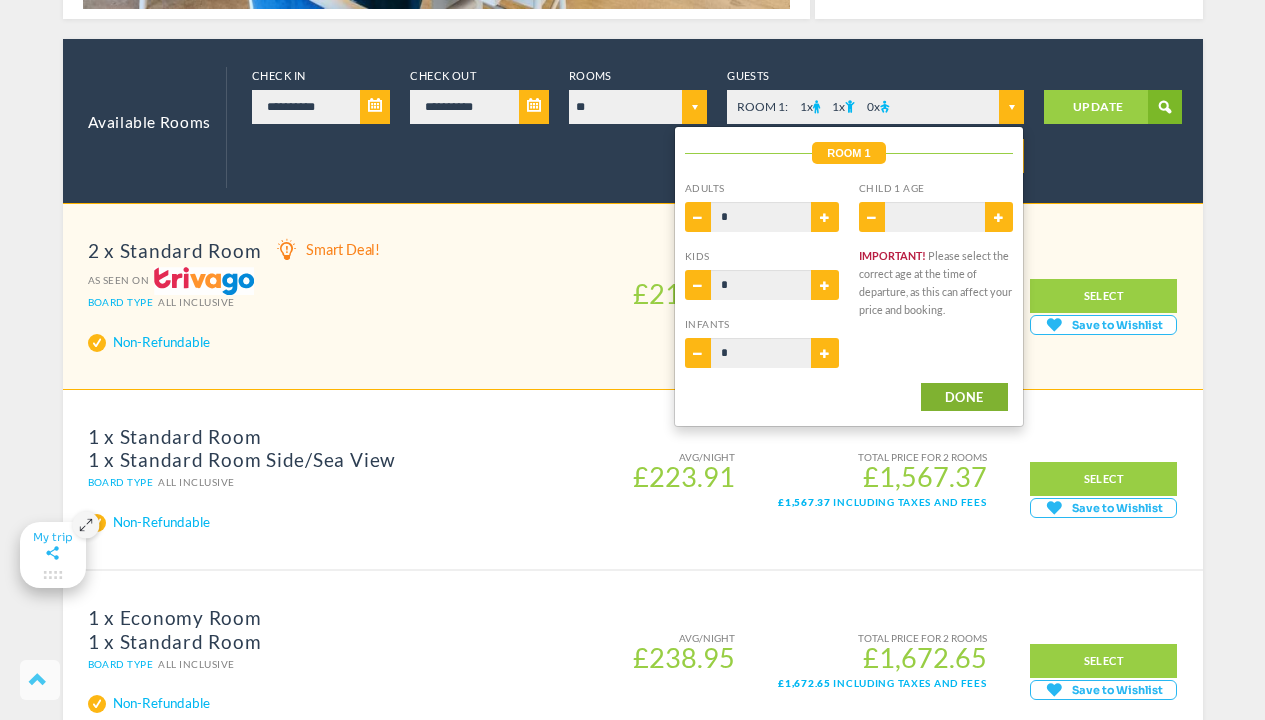 click on "DONE" at bounding box center [964, 397] 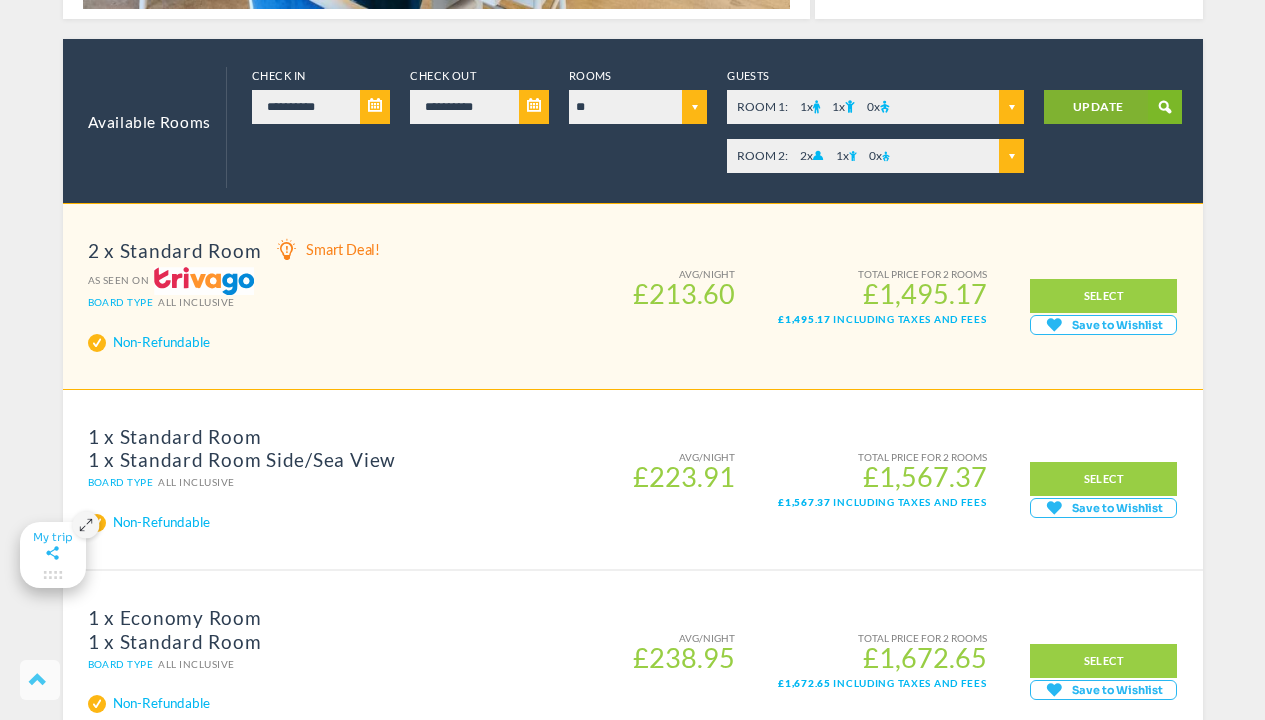 click on "UPDATE" at bounding box center [1113, 107] 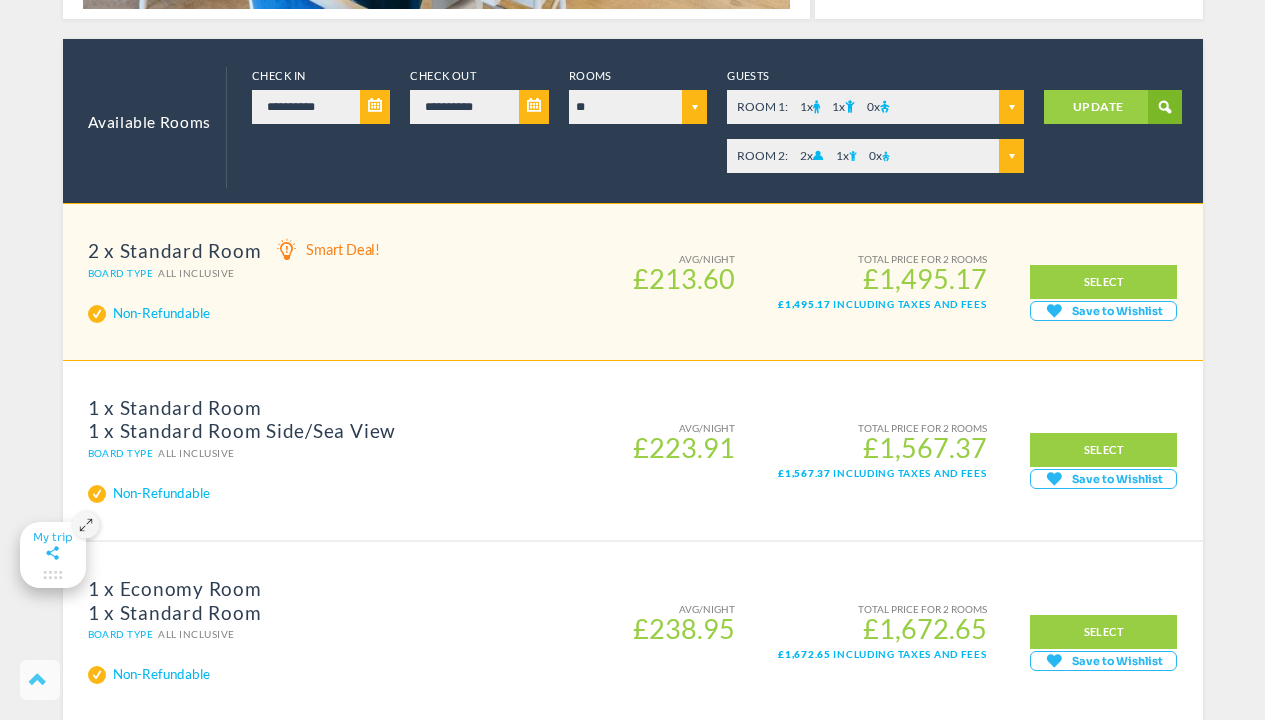 click on "Save to Wishlist" at bounding box center [1117, 311] 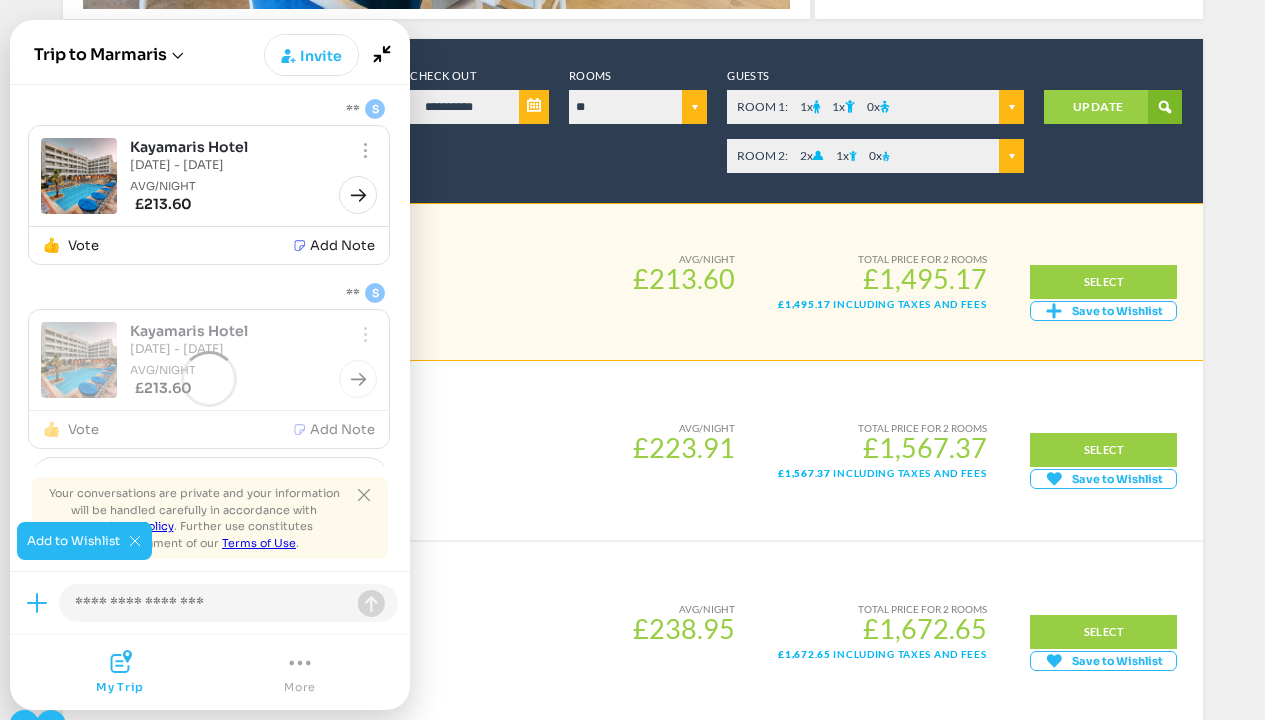 scroll, scrollTop: 40, scrollLeft: 0, axis: vertical 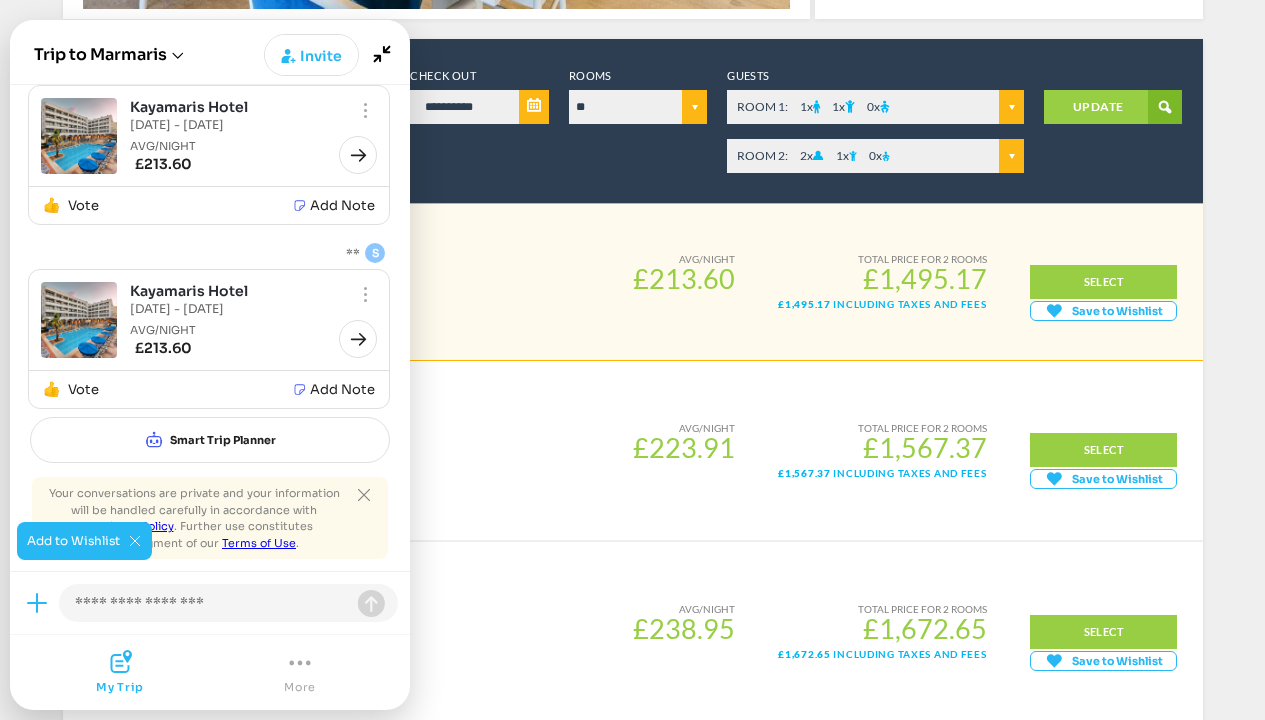 click on "Add to Wishlist" at bounding box center [73, 541] 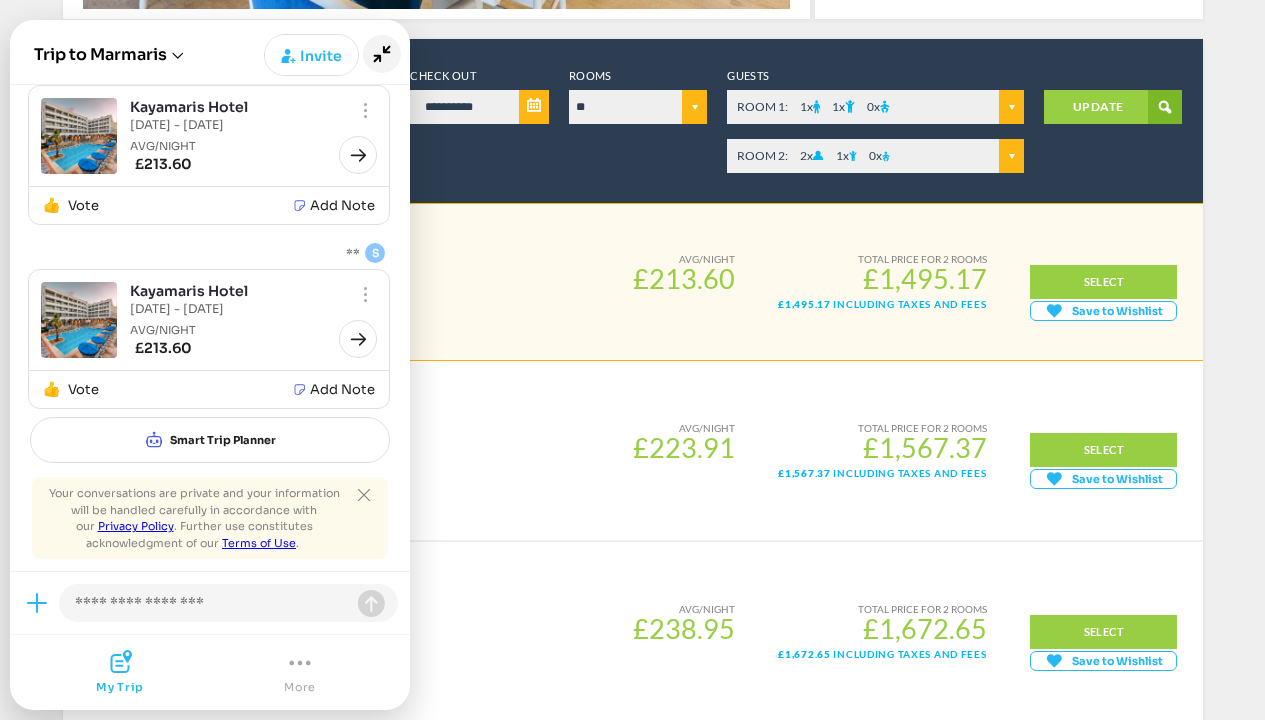 click 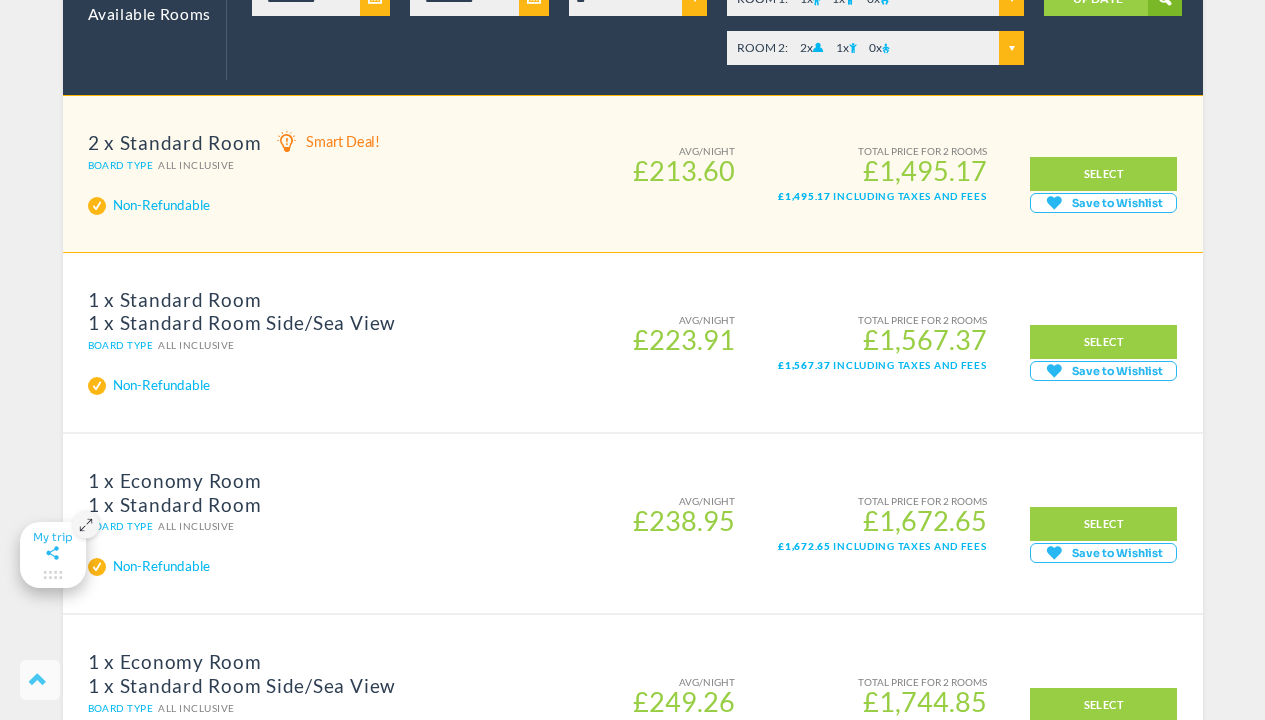 scroll, scrollTop: 970, scrollLeft: 0, axis: vertical 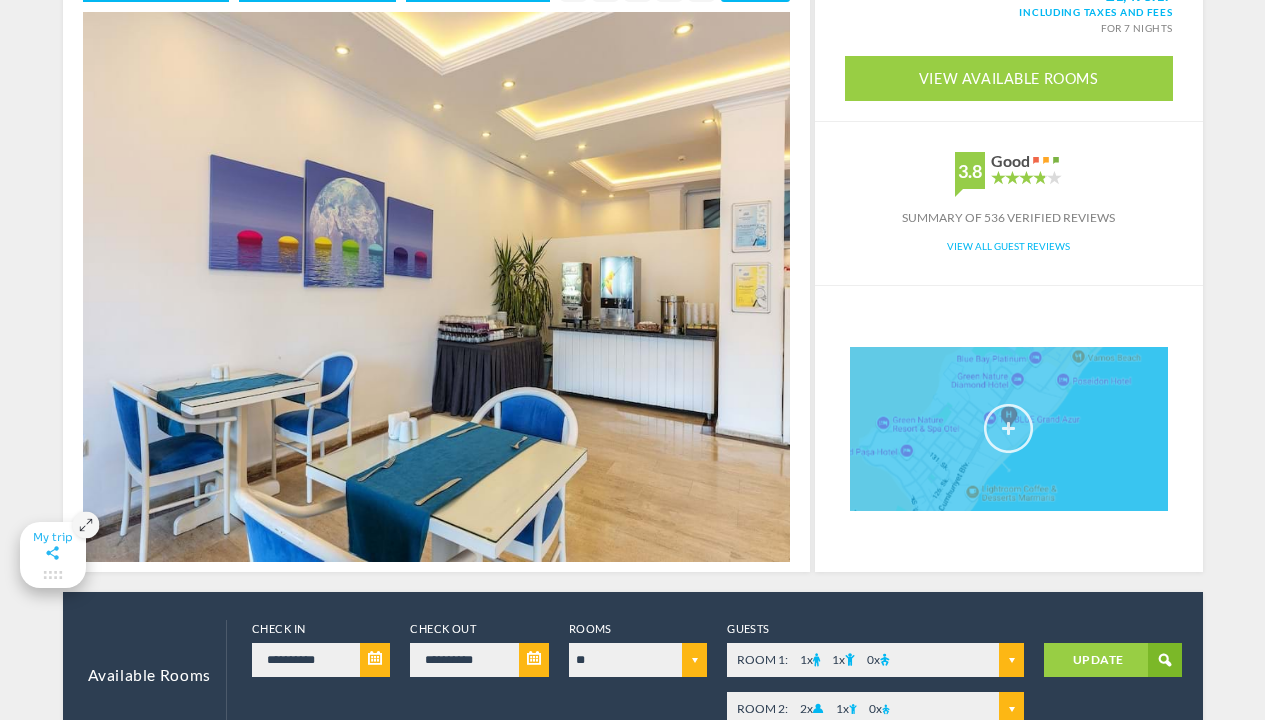 click at bounding box center (1009, 429) 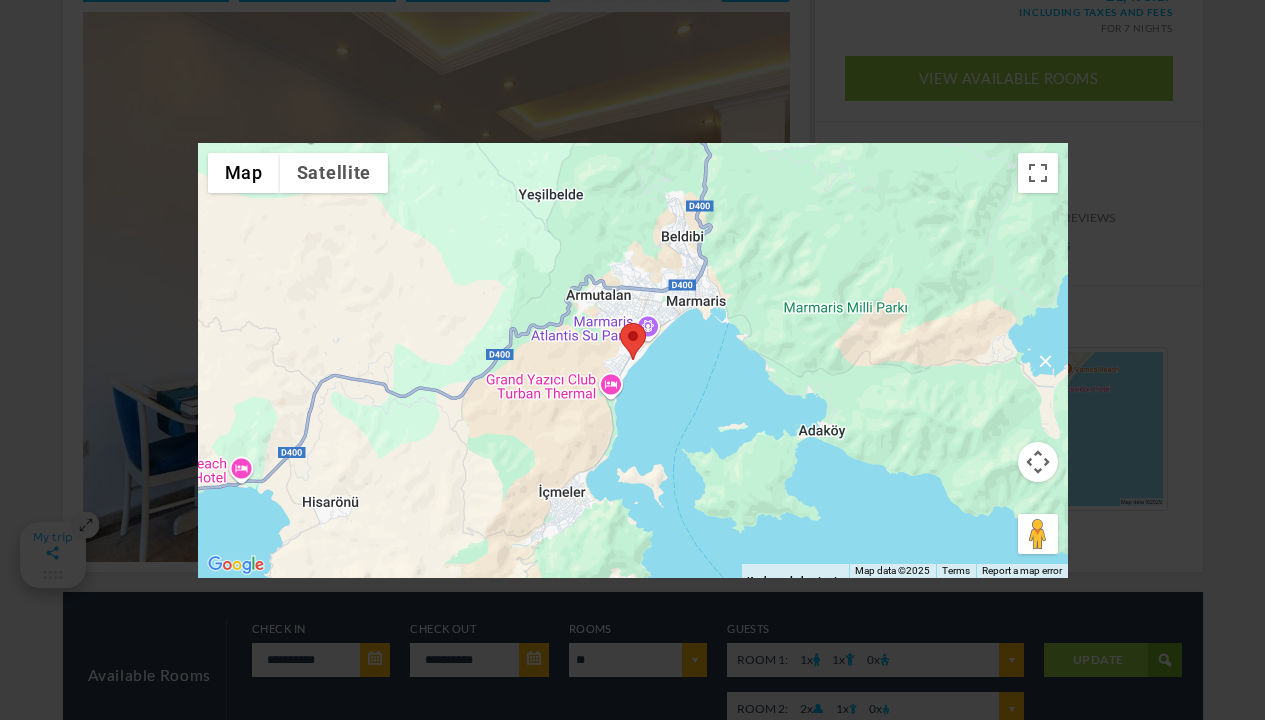drag, startPoint x: 656, startPoint y: 357, endPoint x: 655, endPoint y: 345, distance: 12.0415945 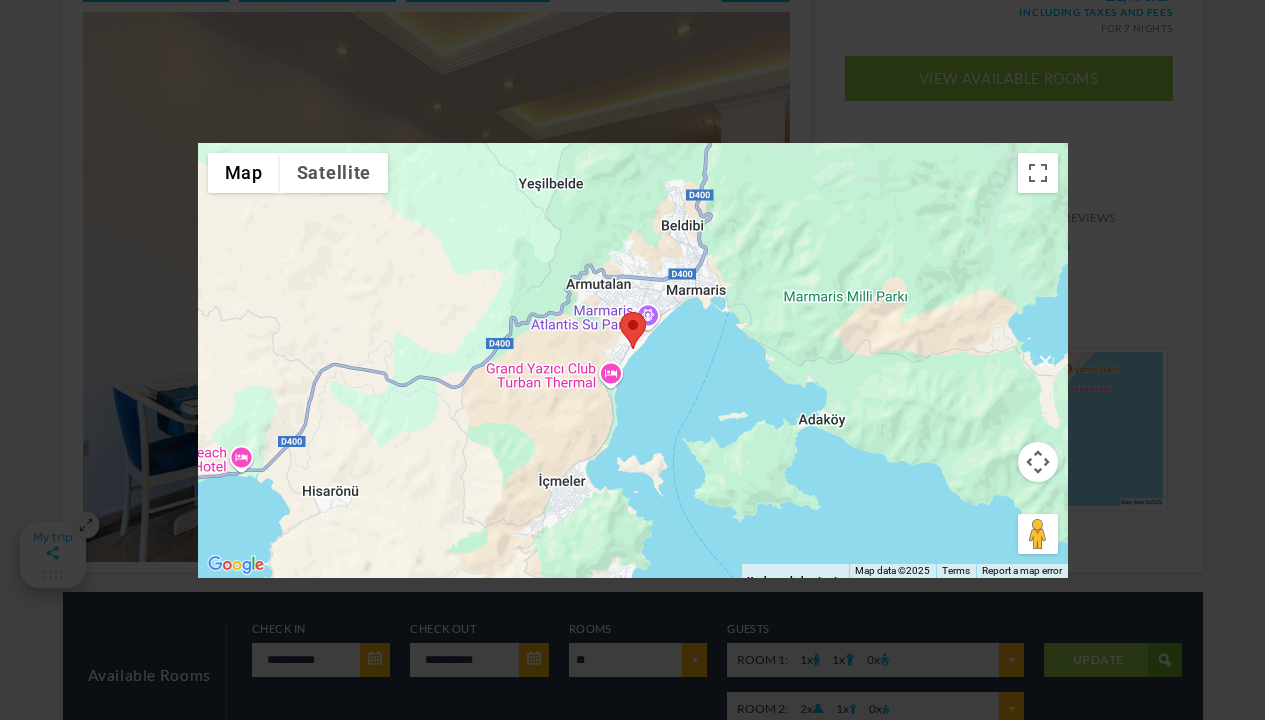 click at bounding box center [620, 312] 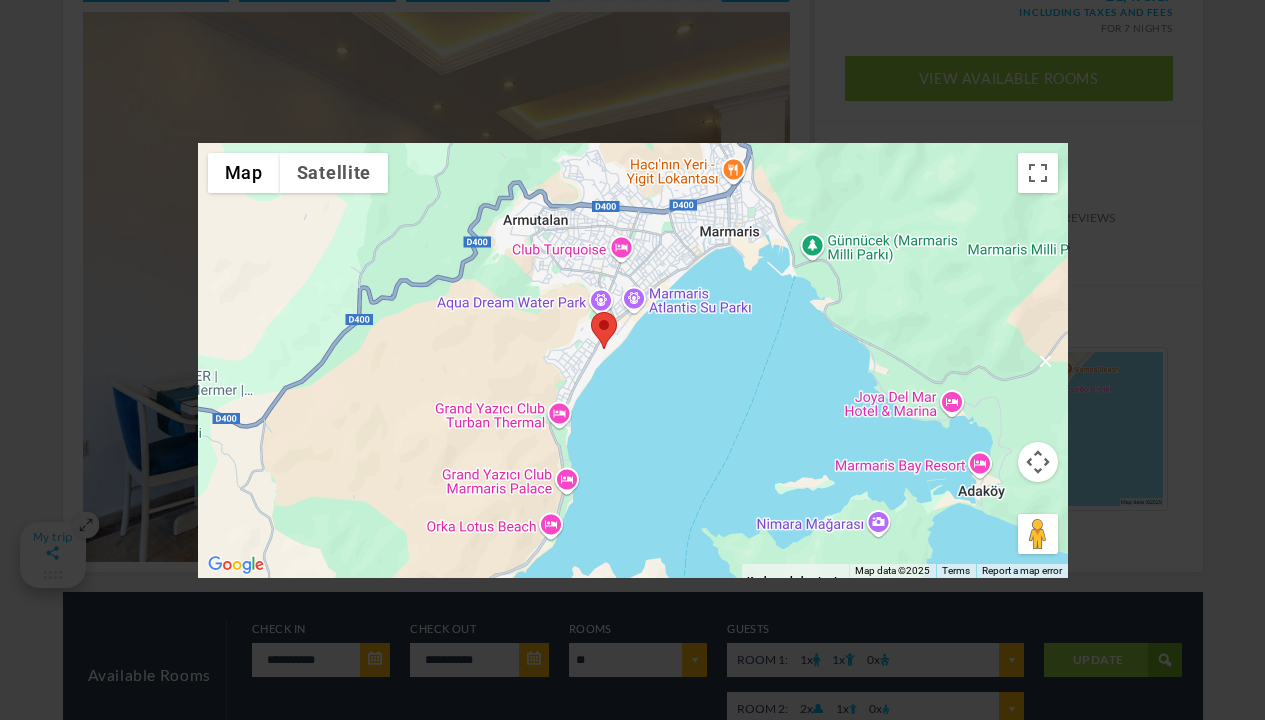 click at bounding box center [633, 360] 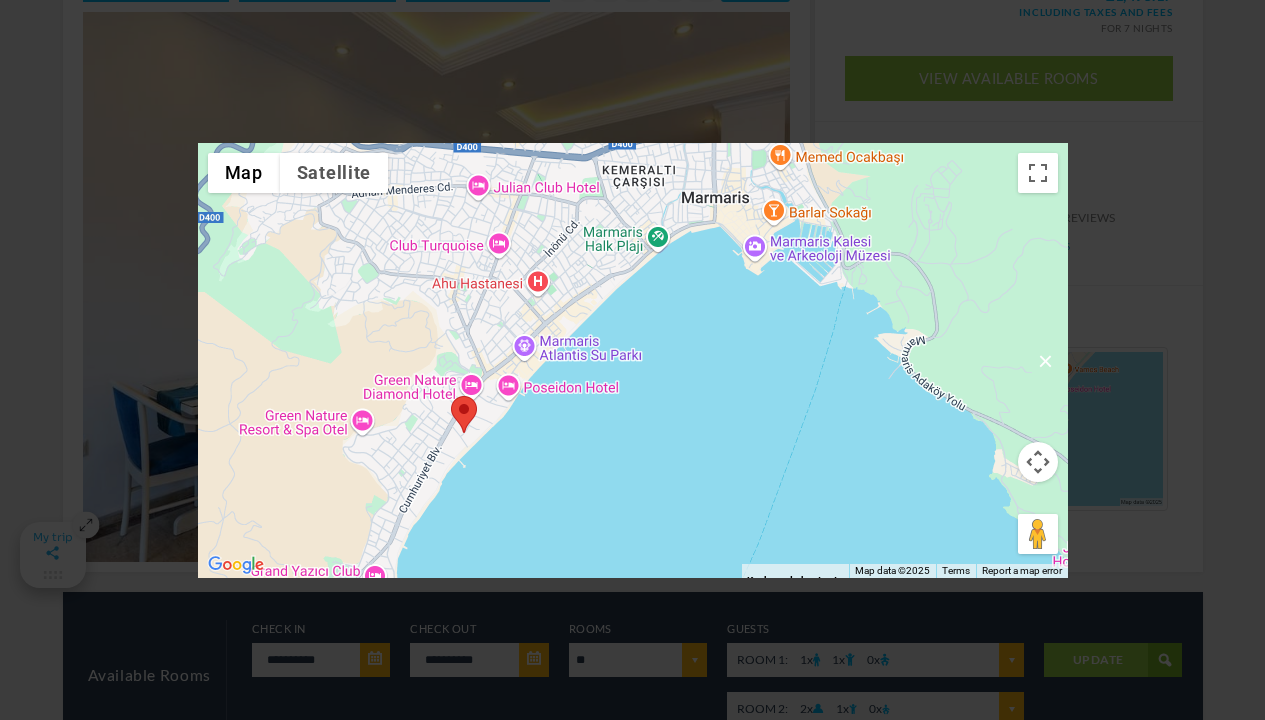drag, startPoint x: 678, startPoint y: 341, endPoint x: 570, endPoint y: 431, distance: 140.58449 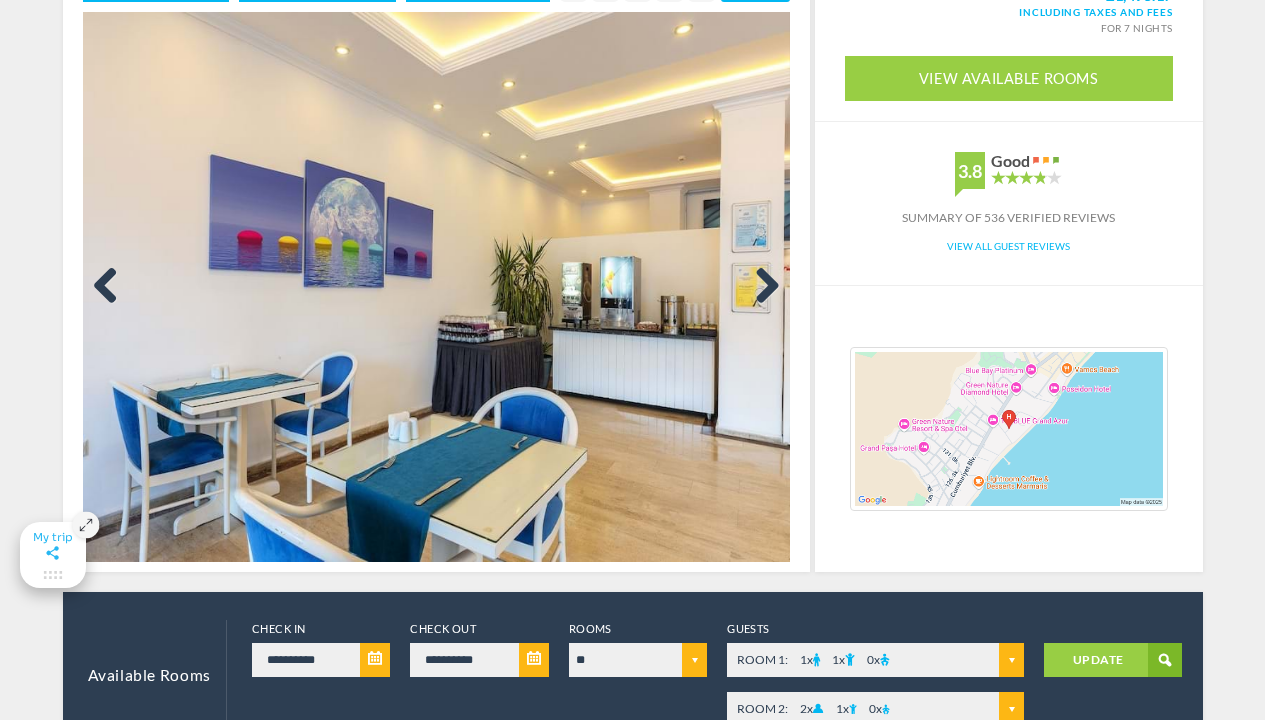 click on "Next" at bounding box center (760, 287) 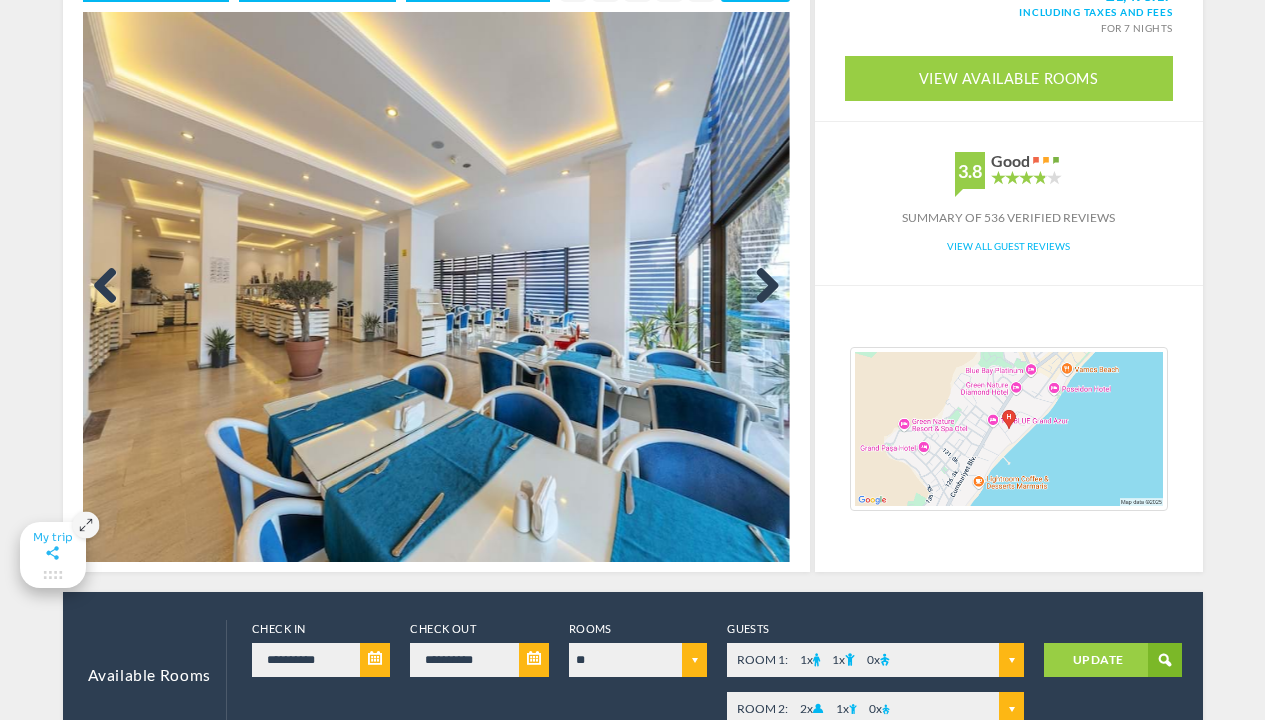 click on "Next" at bounding box center [760, 287] 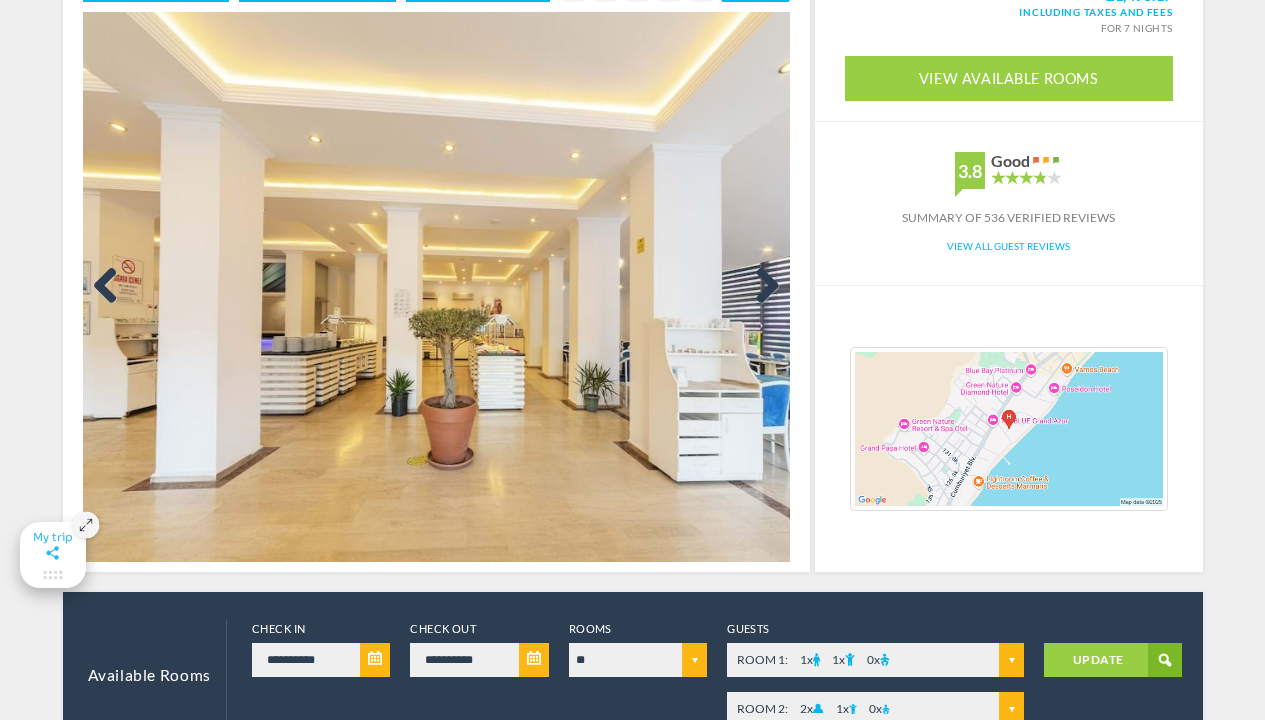 click on "Next" at bounding box center [760, 287] 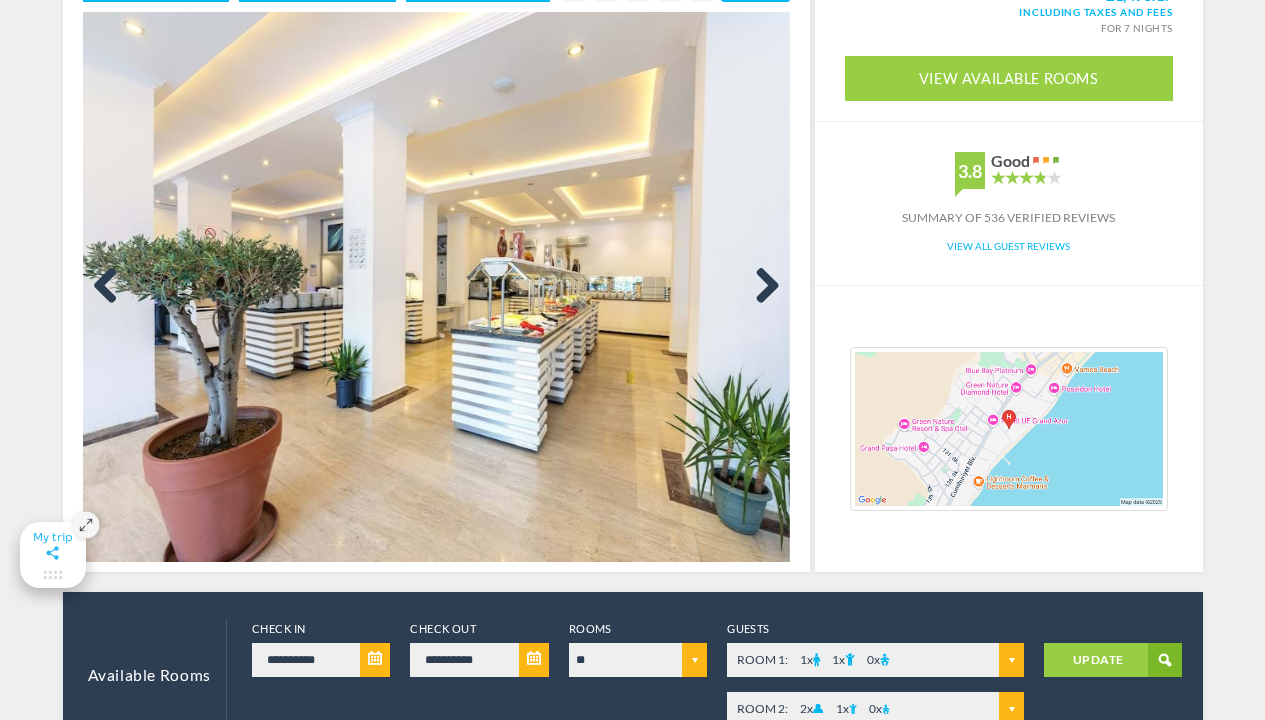 click on "Next" at bounding box center [760, 287] 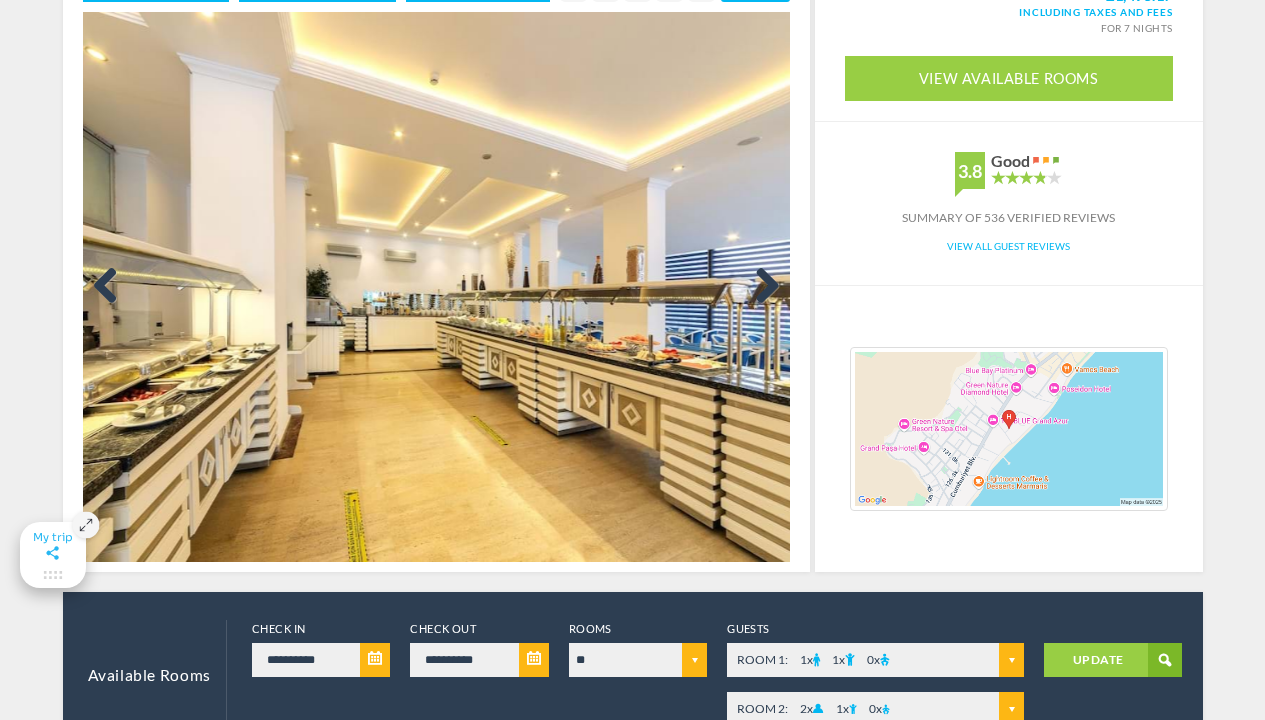 click on "Next" at bounding box center [760, 287] 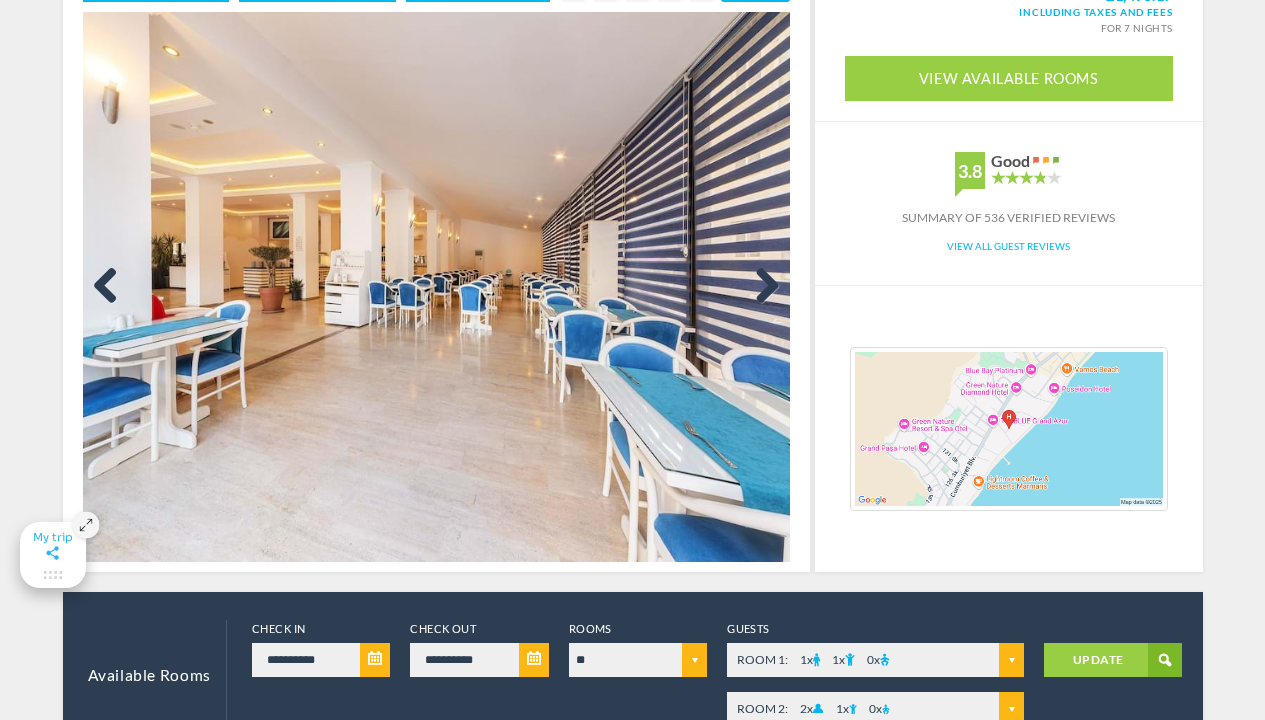click on "Next" at bounding box center [760, 287] 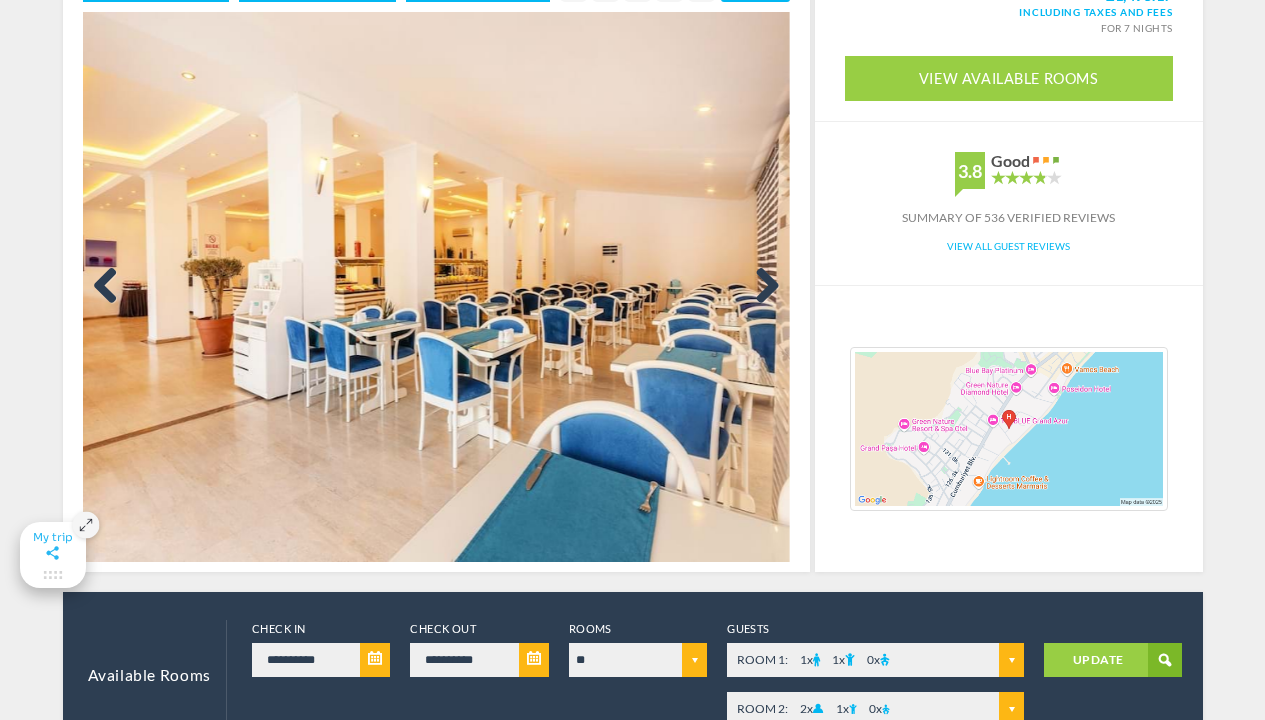 click on "Next" at bounding box center (760, 287) 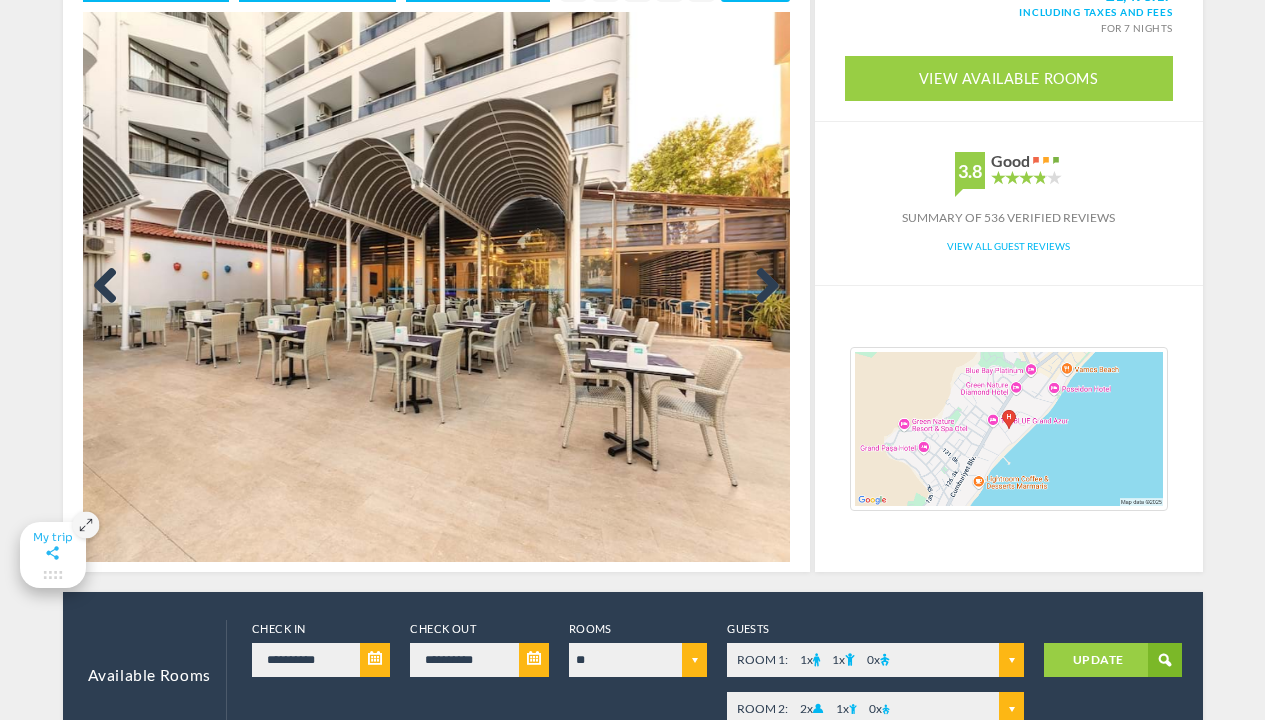 click on "Next" at bounding box center [760, 287] 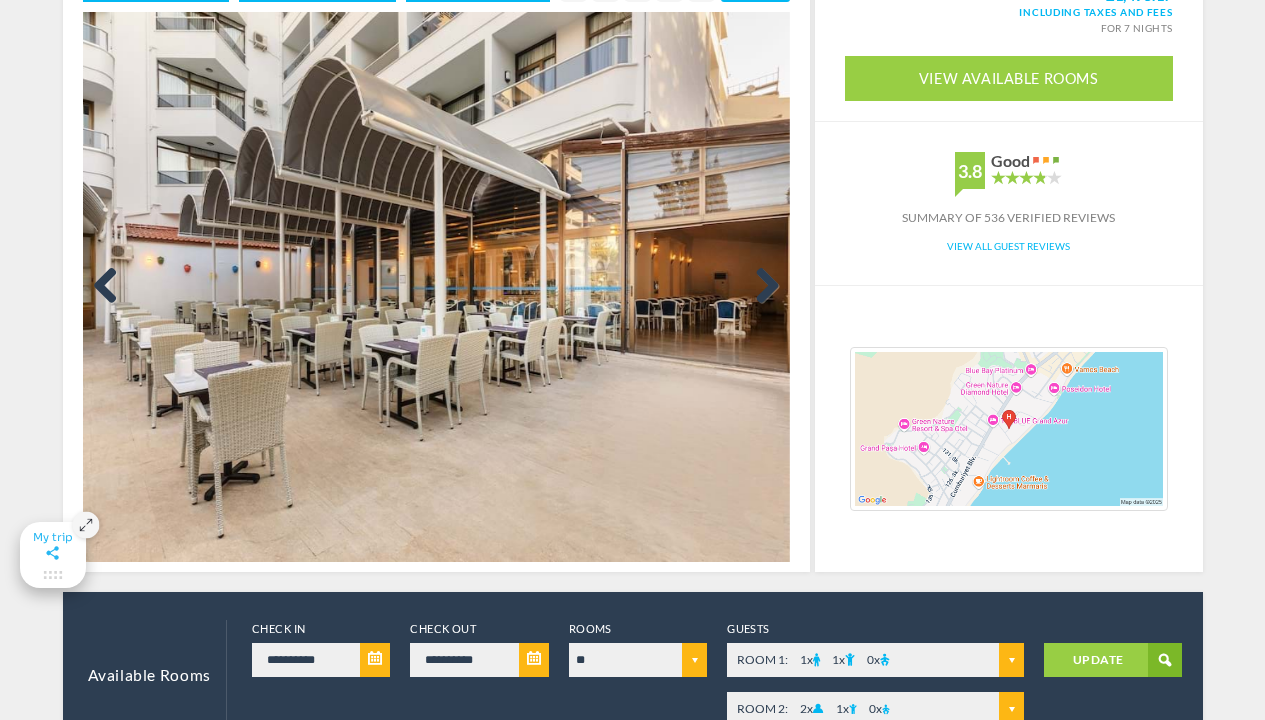click on "Next" at bounding box center (760, 287) 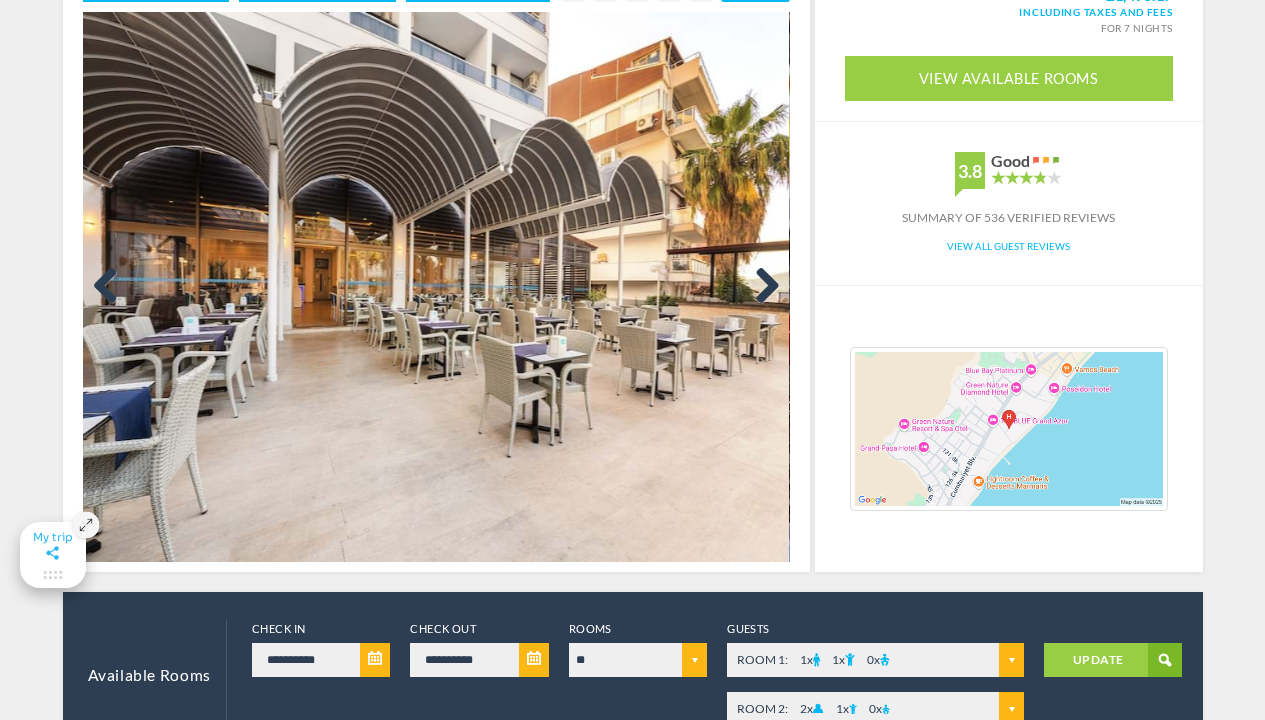click on "Next" at bounding box center [760, 287] 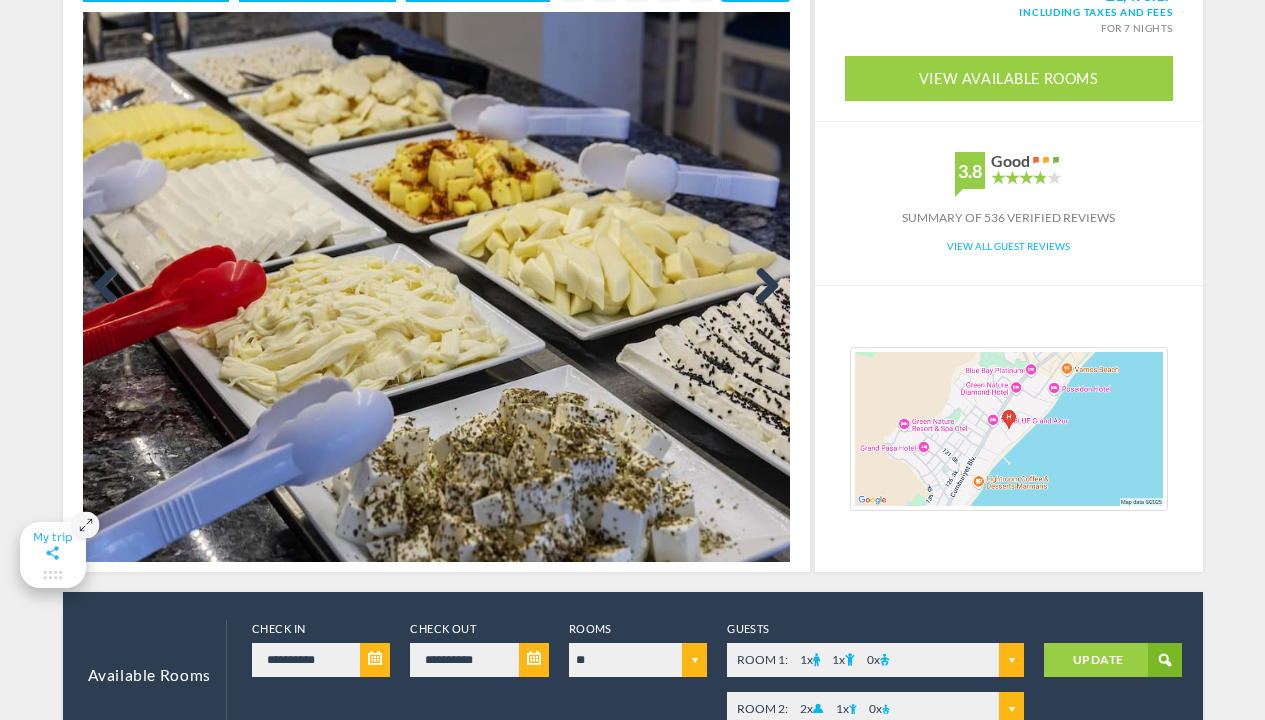 click on "Next" at bounding box center (760, 287) 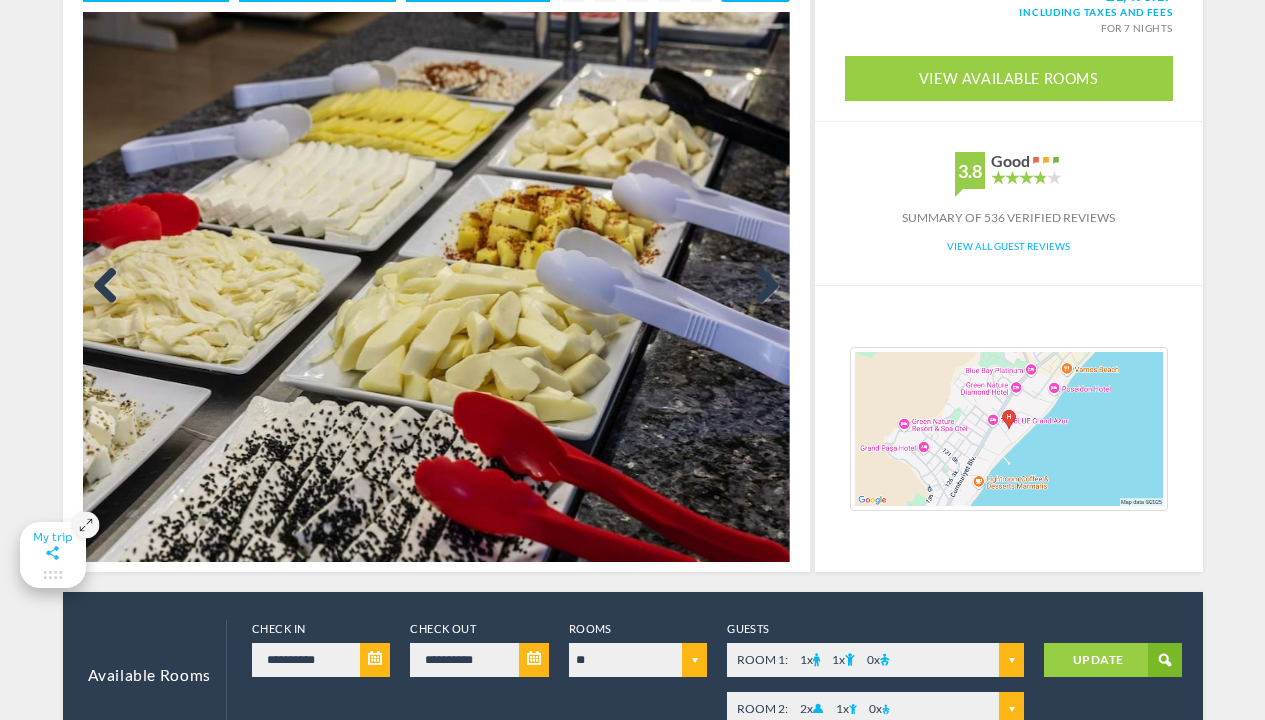 click on "Next" at bounding box center [760, 287] 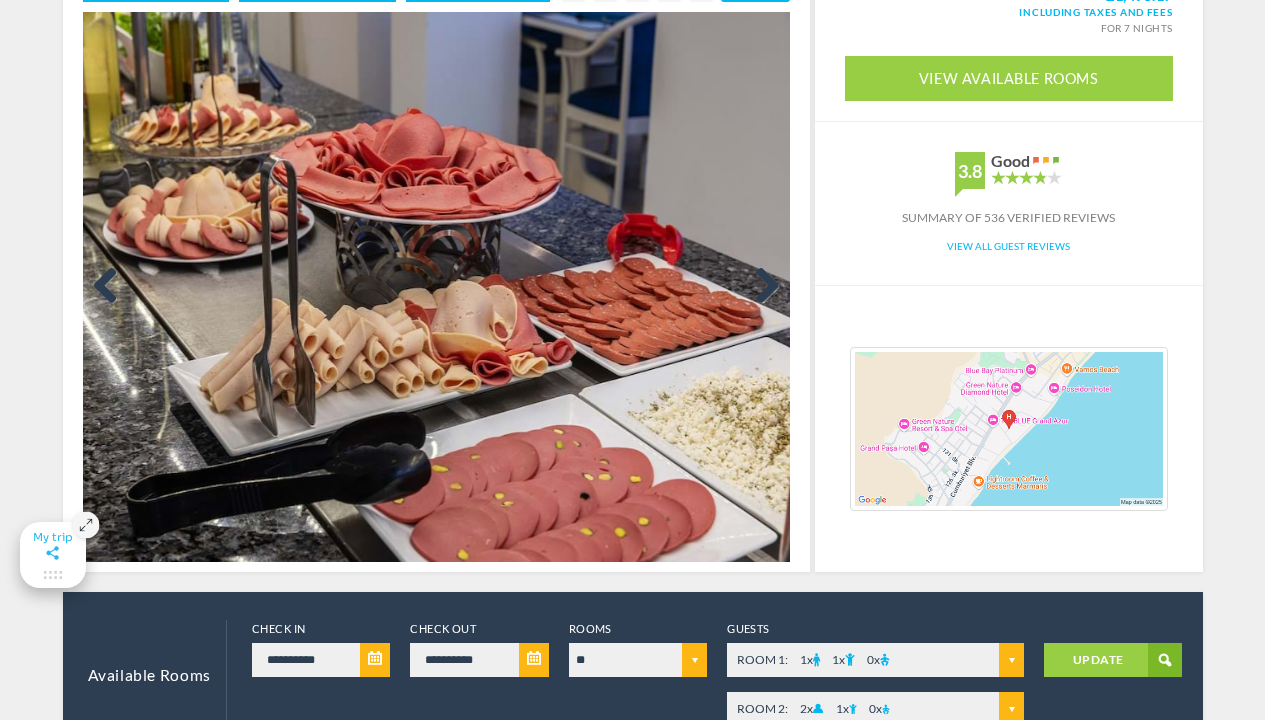 click on "Next" at bounding box center [760, 287] 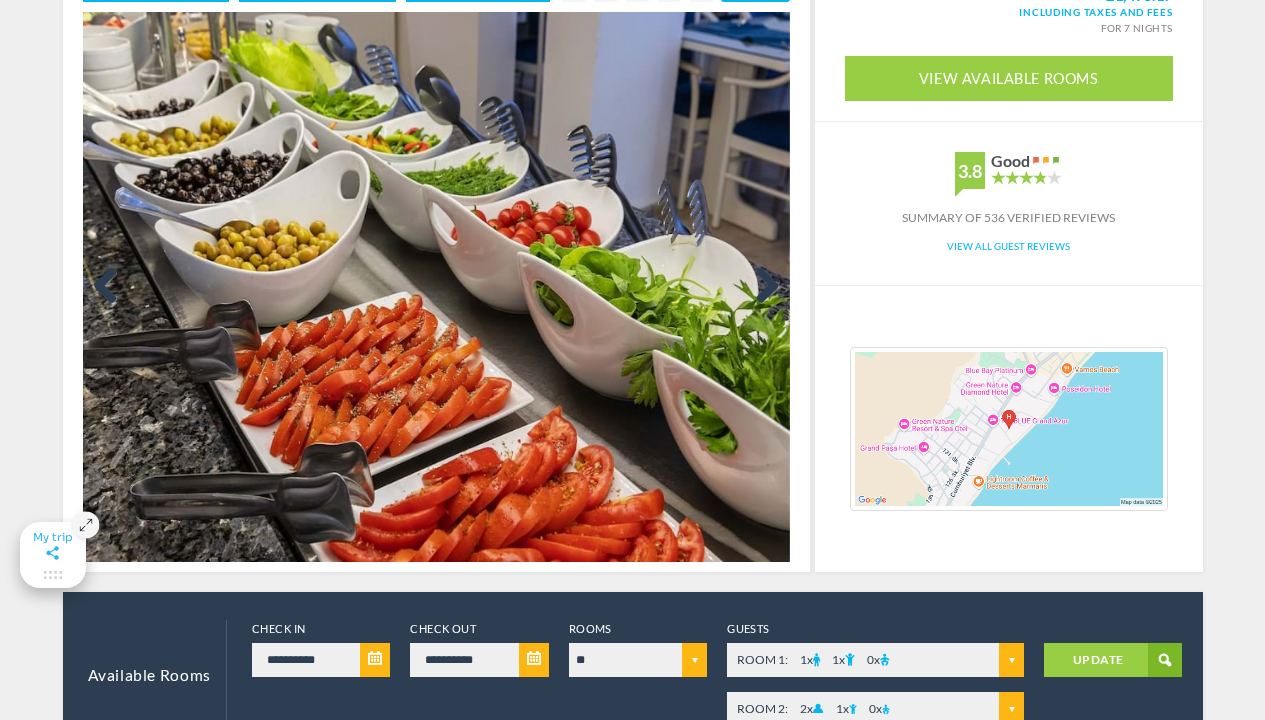 click on "Next" at bounding box center [760, 287] 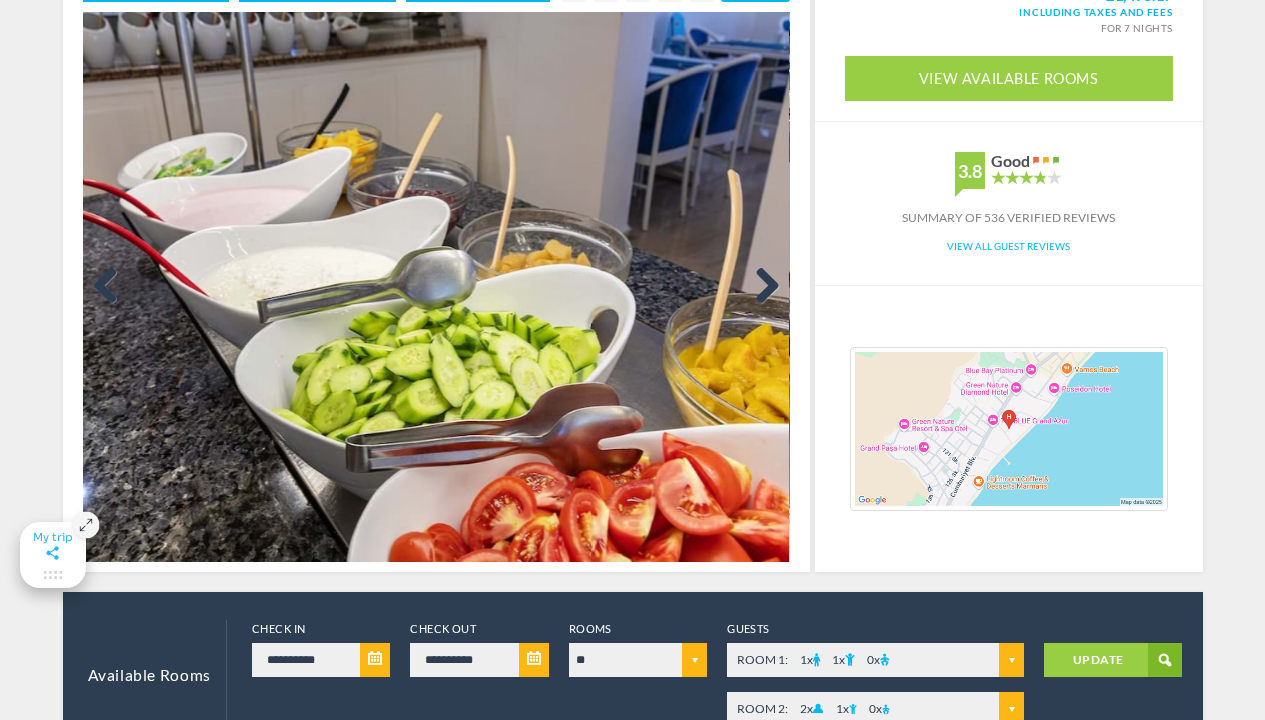 click on "Next" at bounding box center [760, 287] 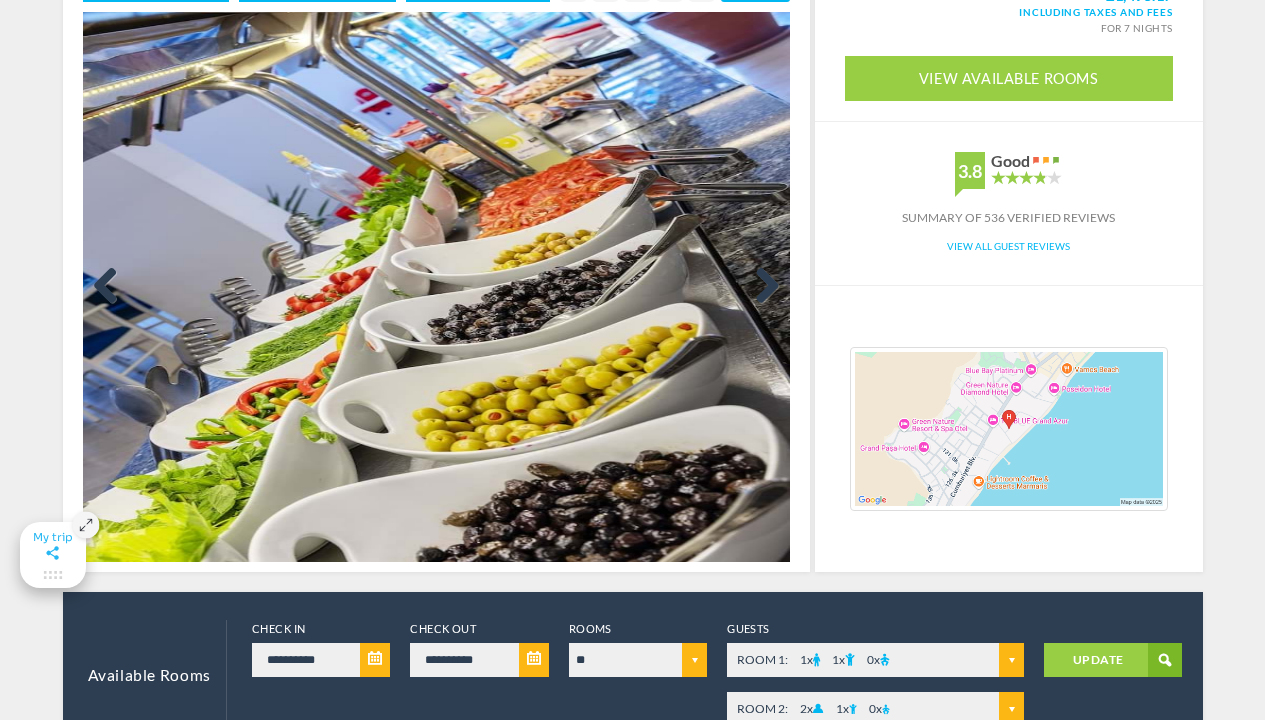 click on "Next" at bounding box center (760, 287) 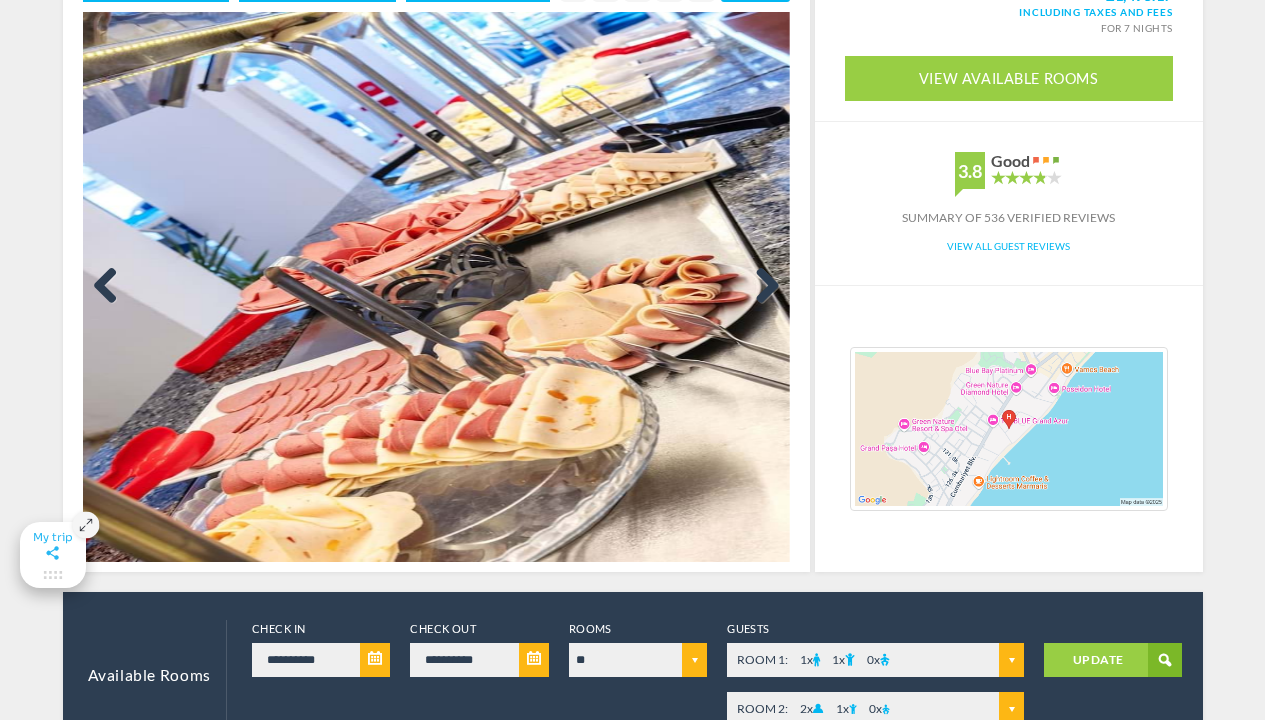 click on "Next" at bounding box center [760, 287] 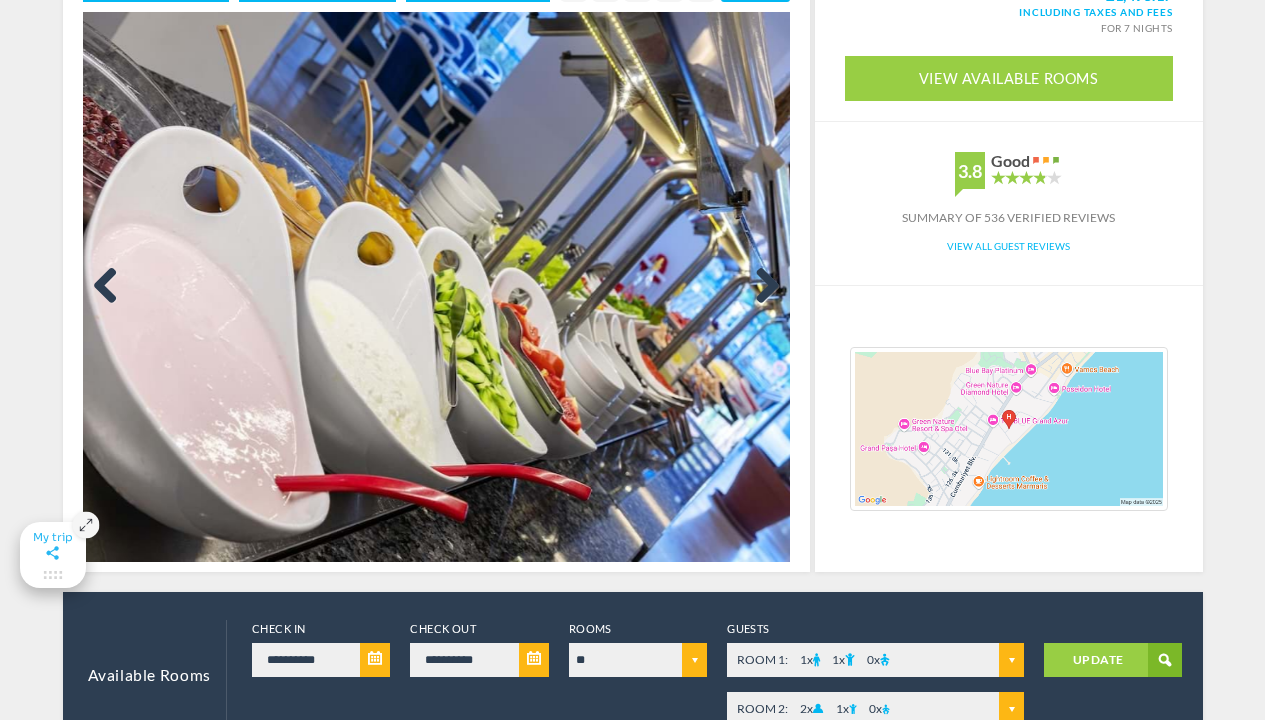 click on "Next" at bounding box center (760, 287) 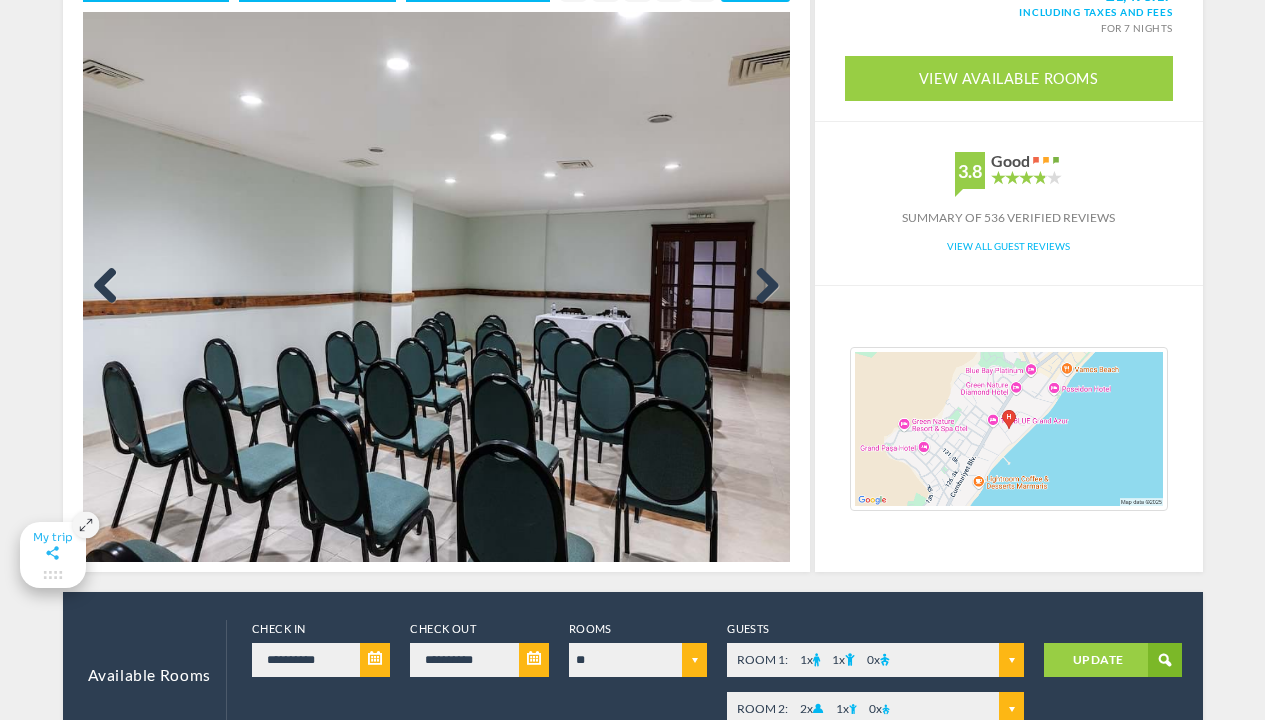 click on "Next" at bounding box center (760, 287) 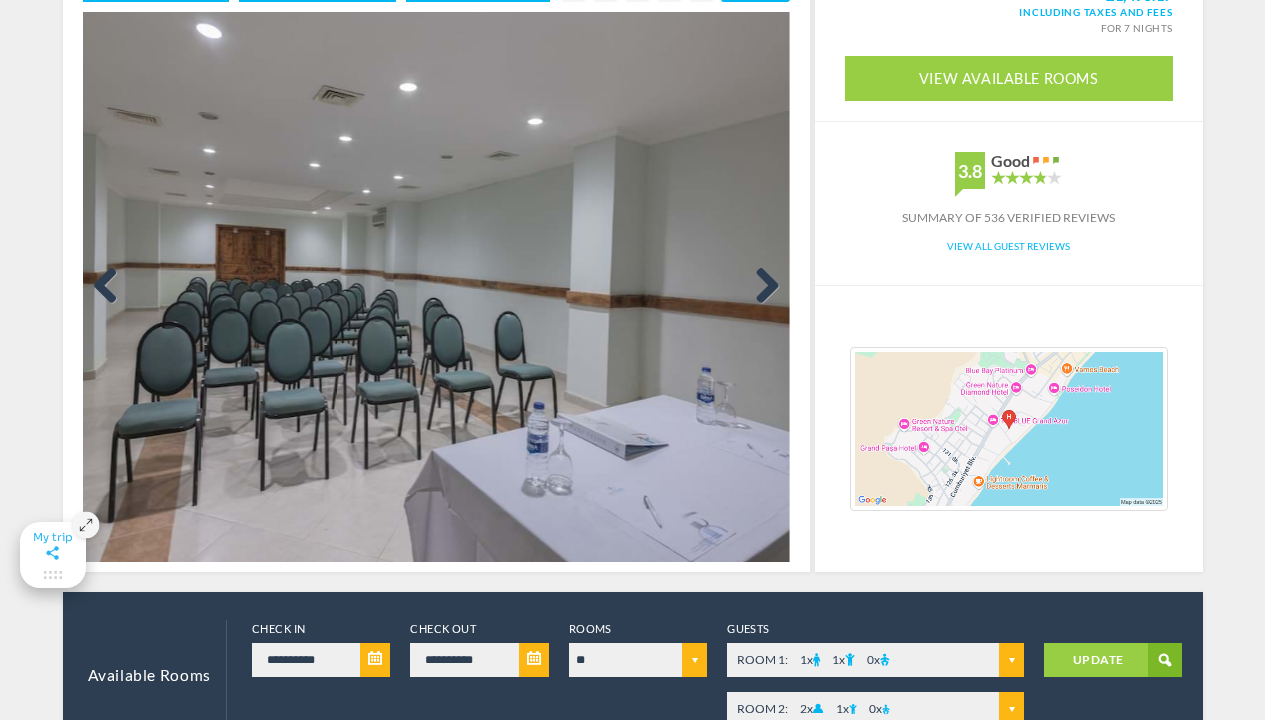 click on "Next" at bounding box center (760, 287) 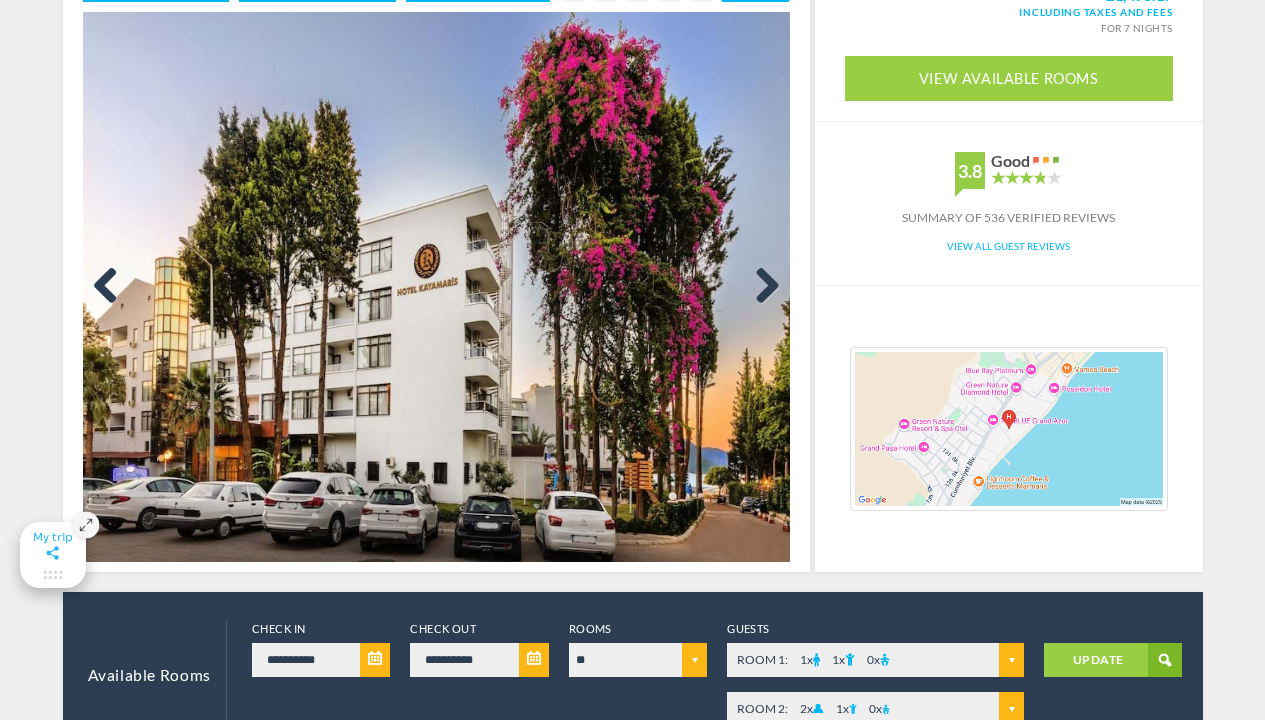 click on "Next" at bounding box center (760, 287) 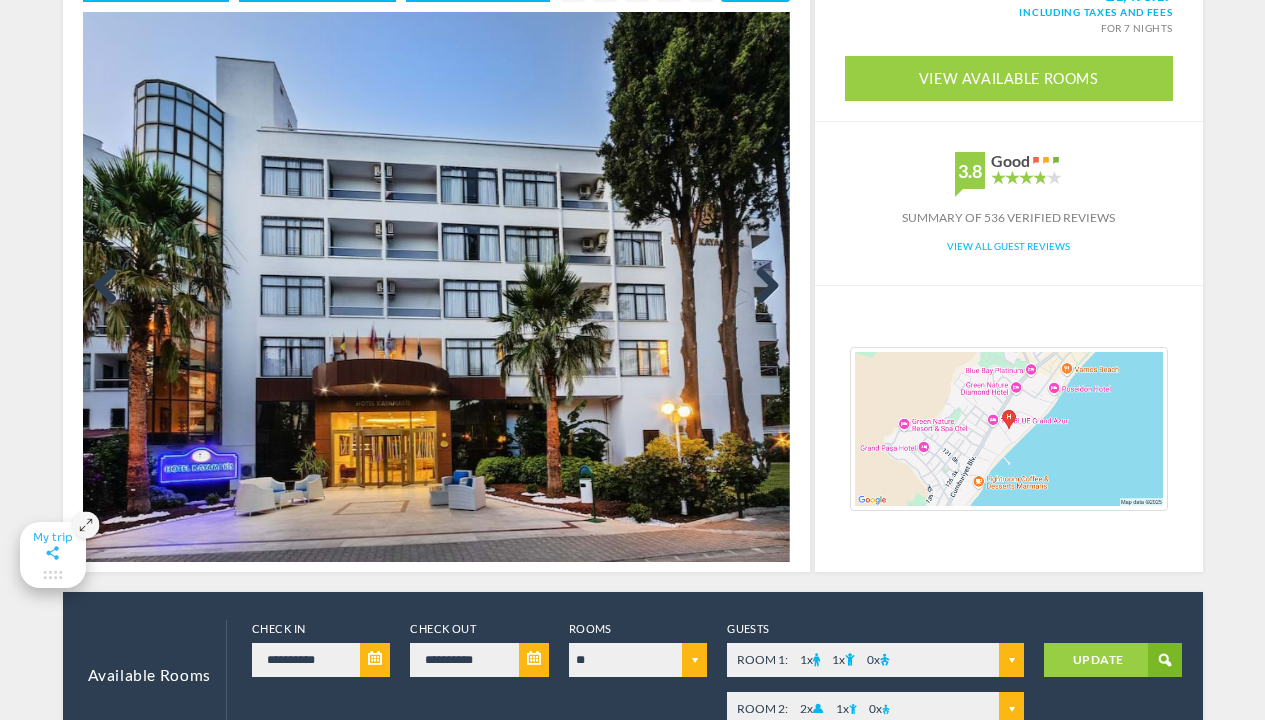 click on "Next" at bounding box center (760, 287) 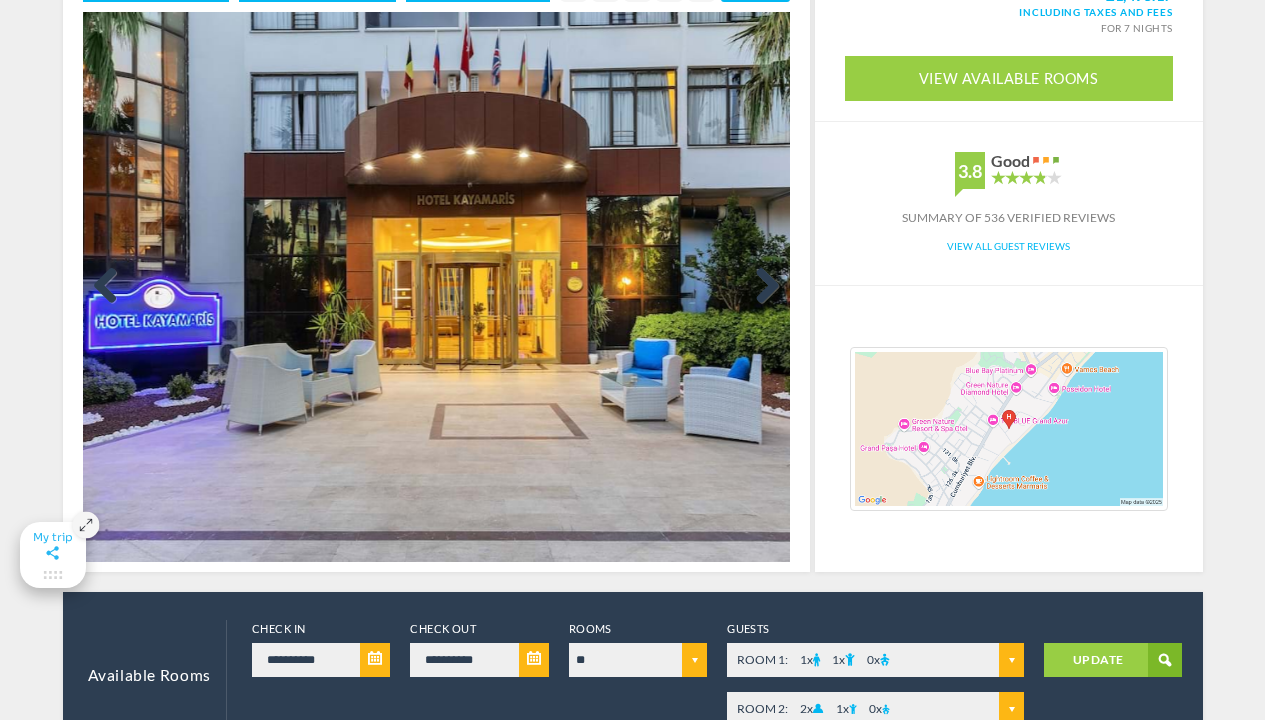 click on "Next" at bounding box center [760, 287] 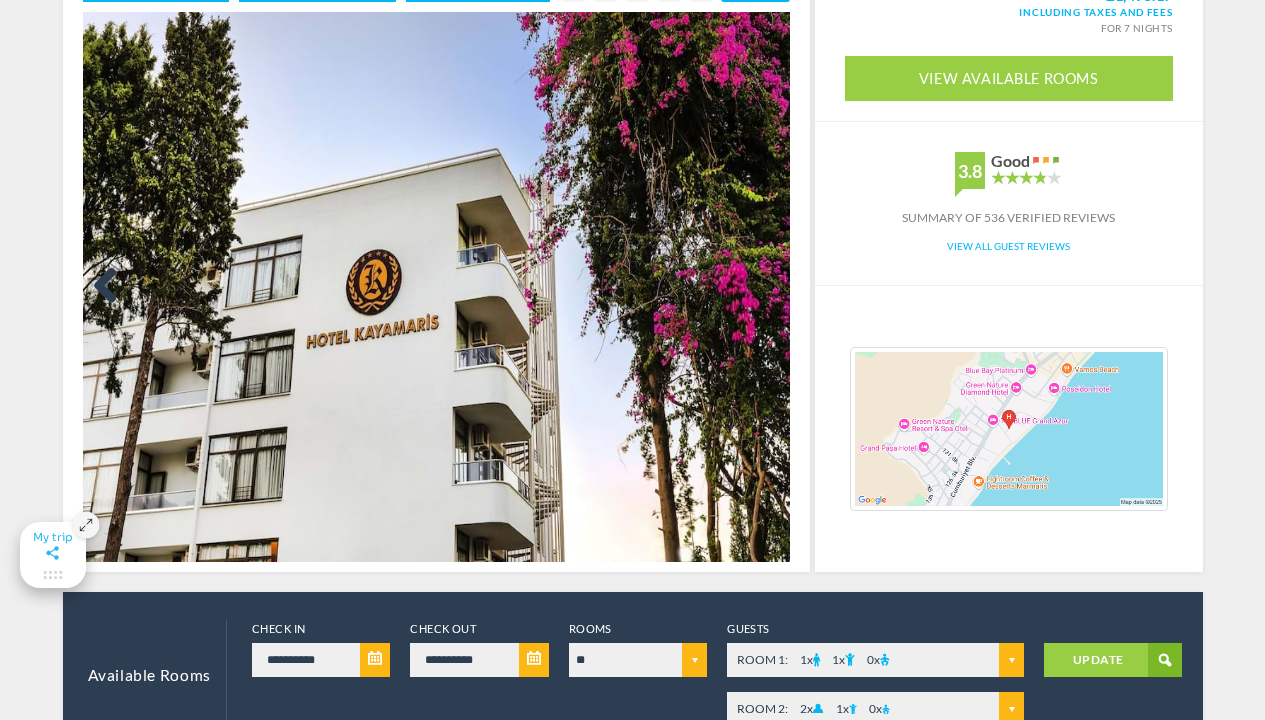 click on "Next" at bounding box center [760, 287] 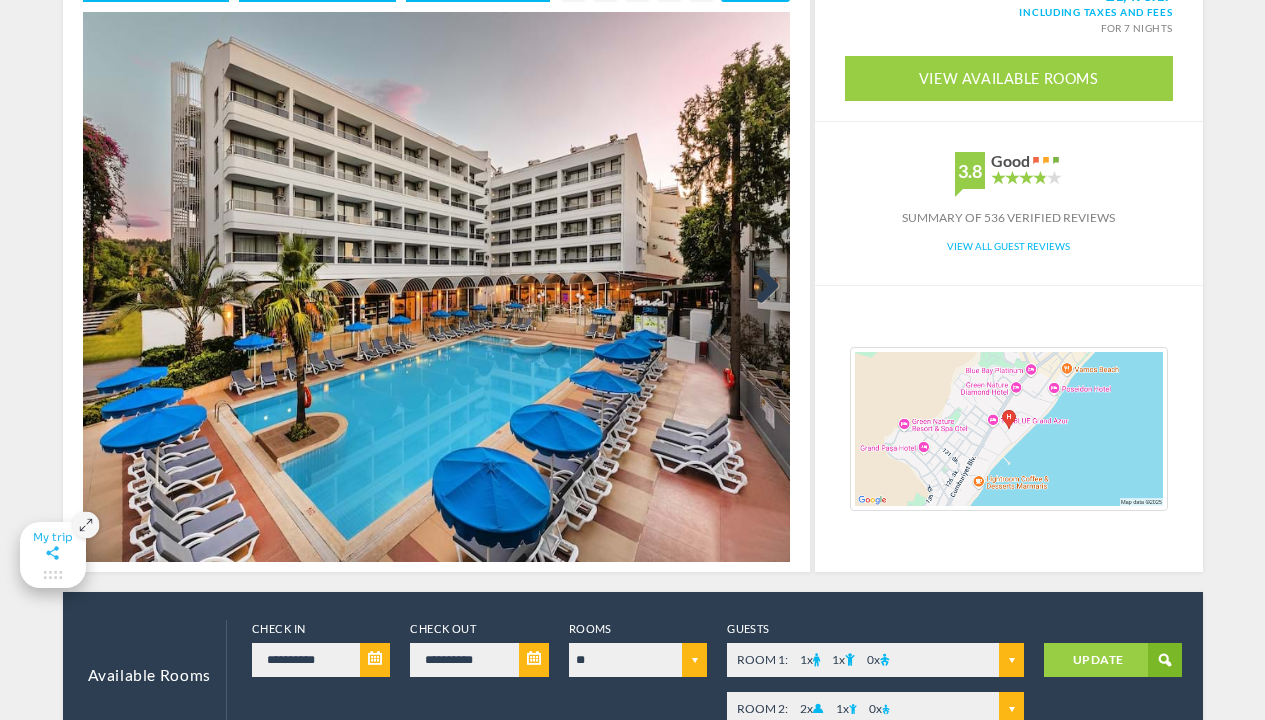 click on "Next" at bounding box center [760, 287] 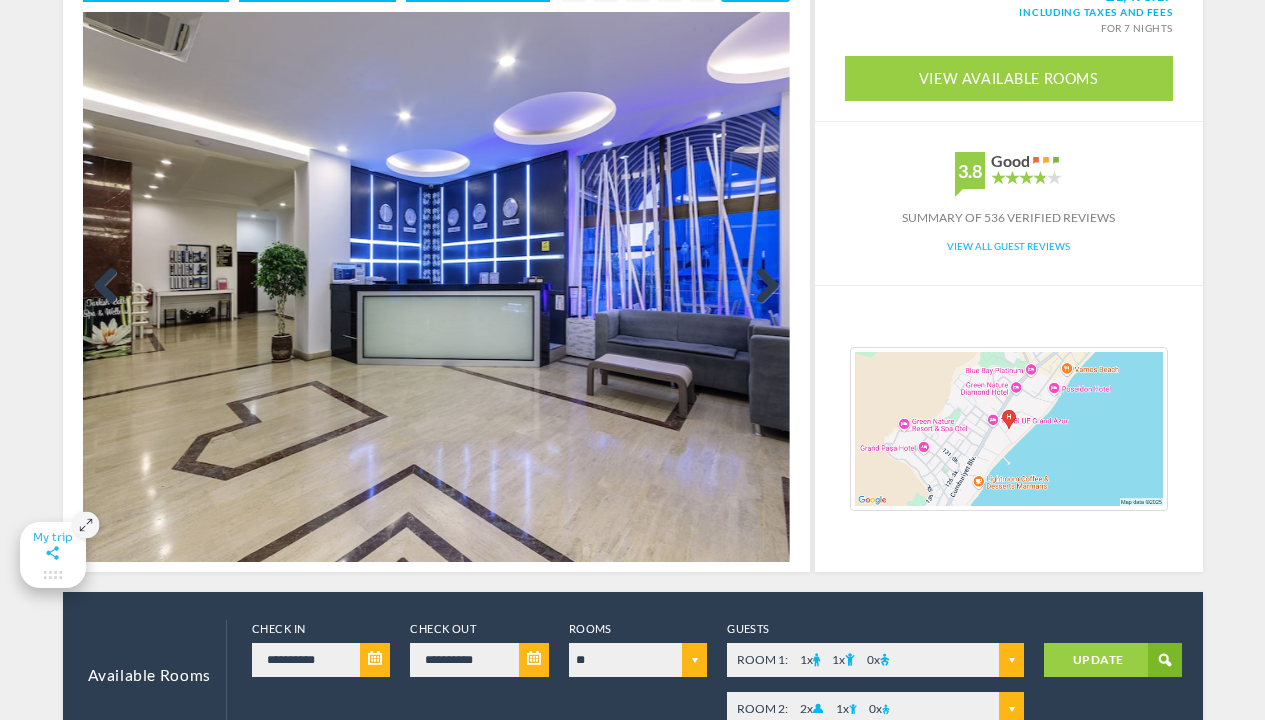 click on "Next" at bounding box center [760, 287] 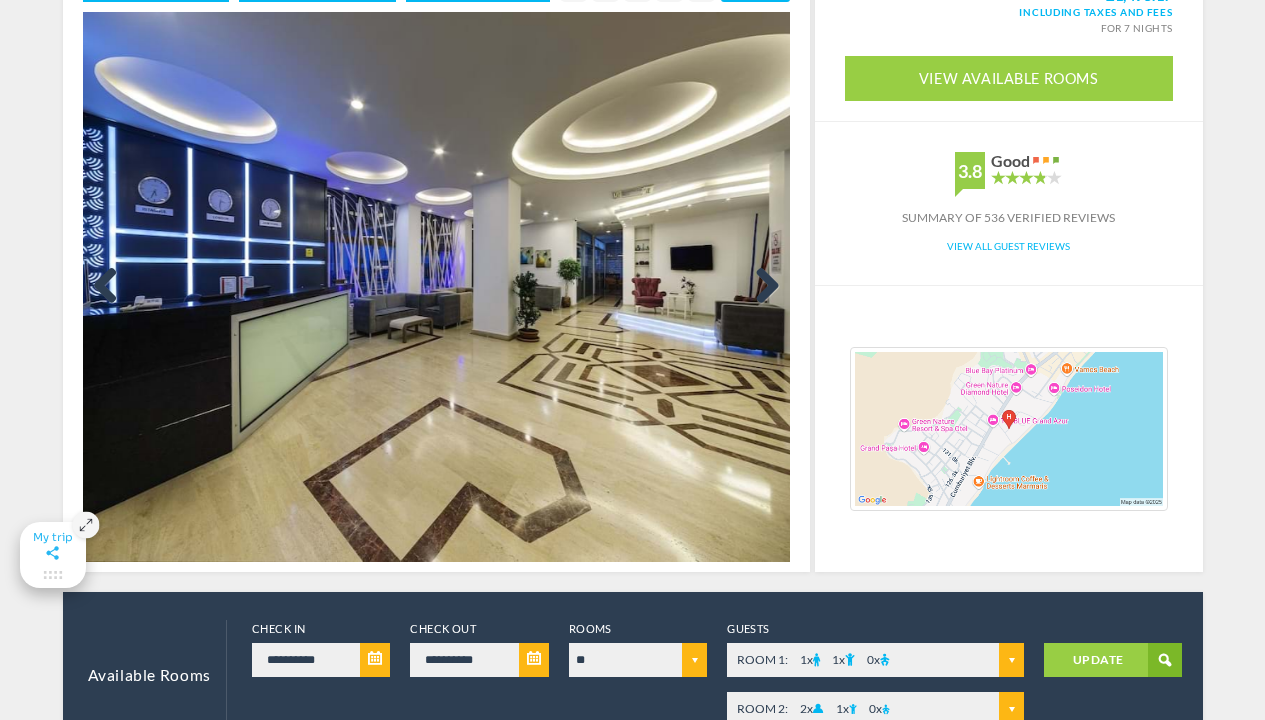click on "Next" at bounding box center [760, 287] 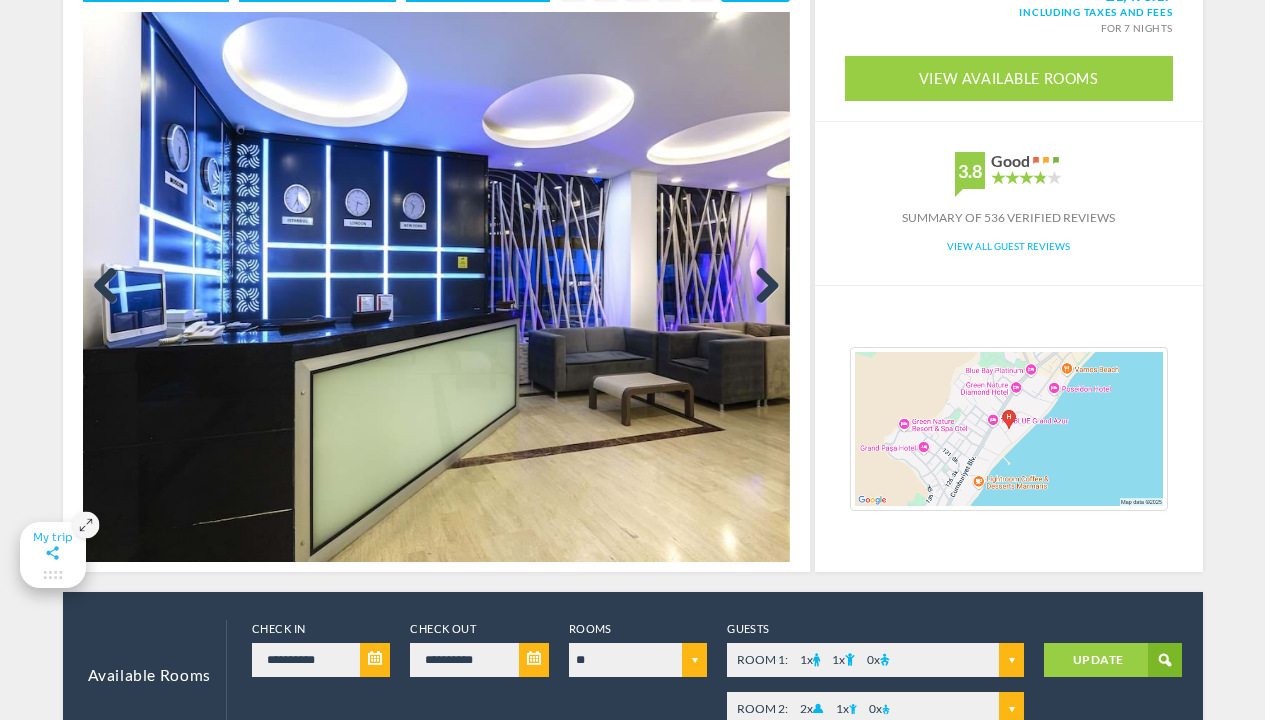 click on "Next" at bounding box center [760, 287] 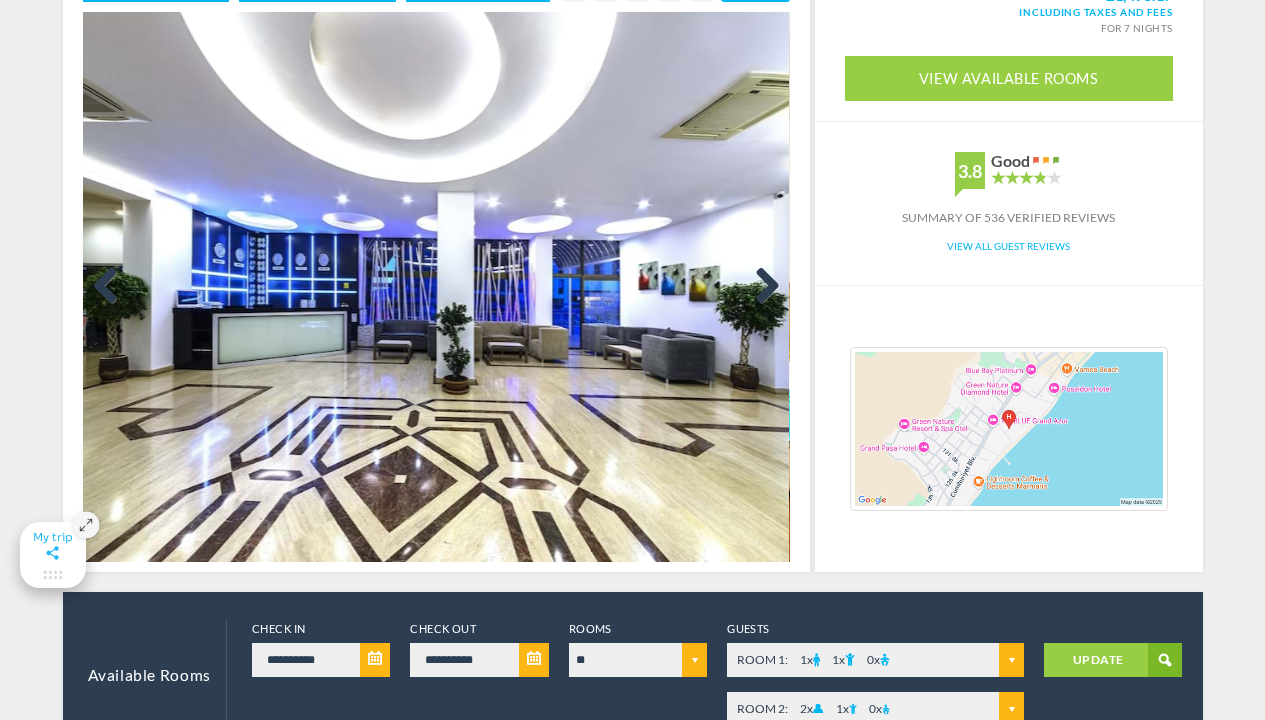 click on "Next" at bounding box center (760, 287) 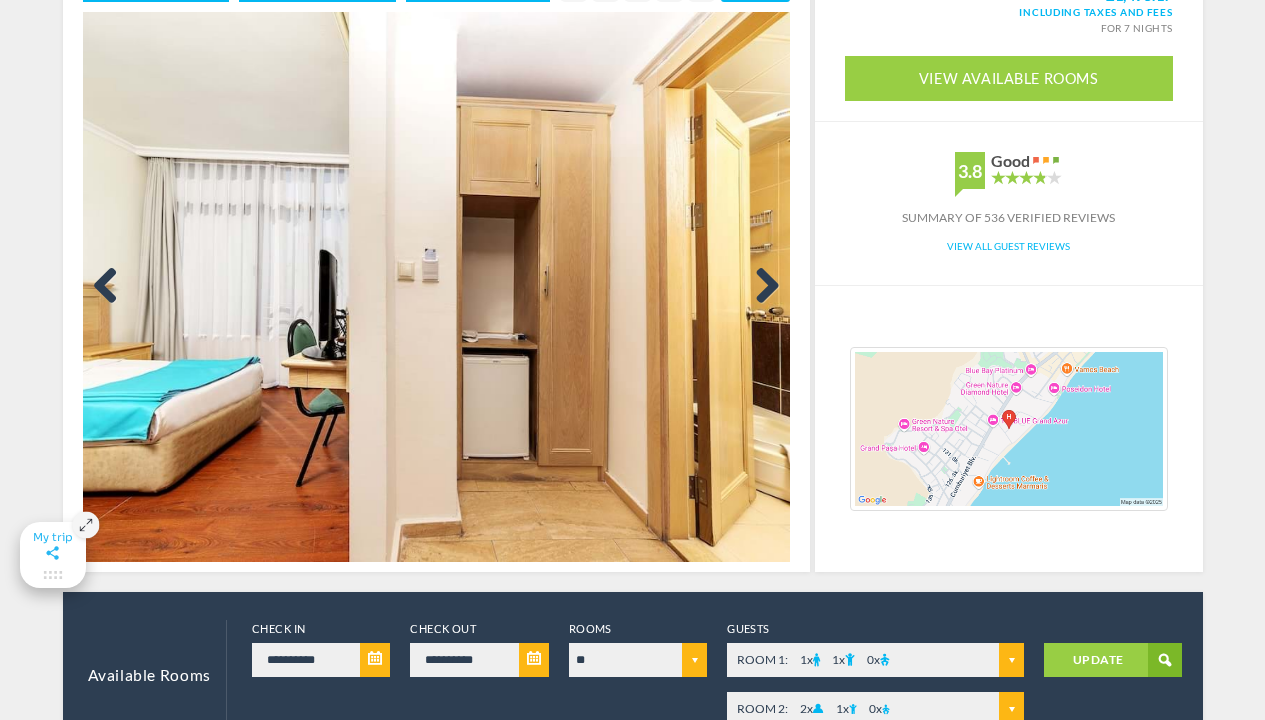 click on "Next" at bounding box center [760, 287] 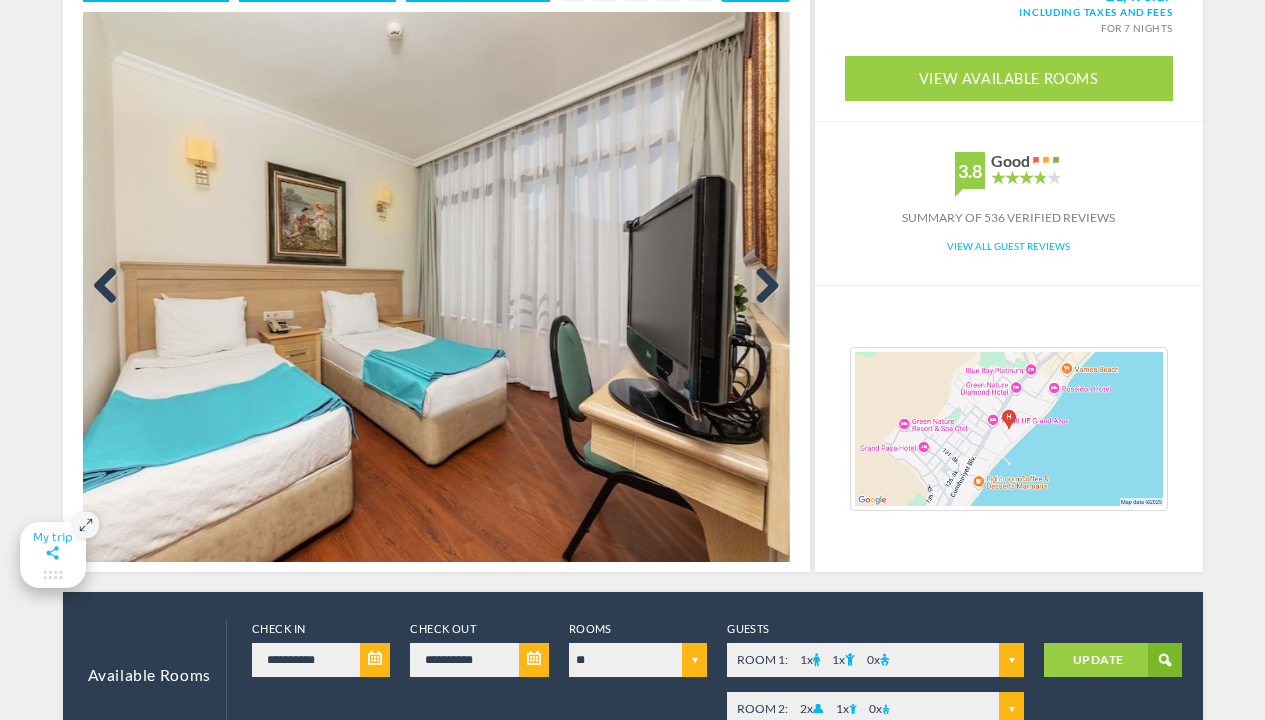 click on "Next" at bounding box center (760, 287) 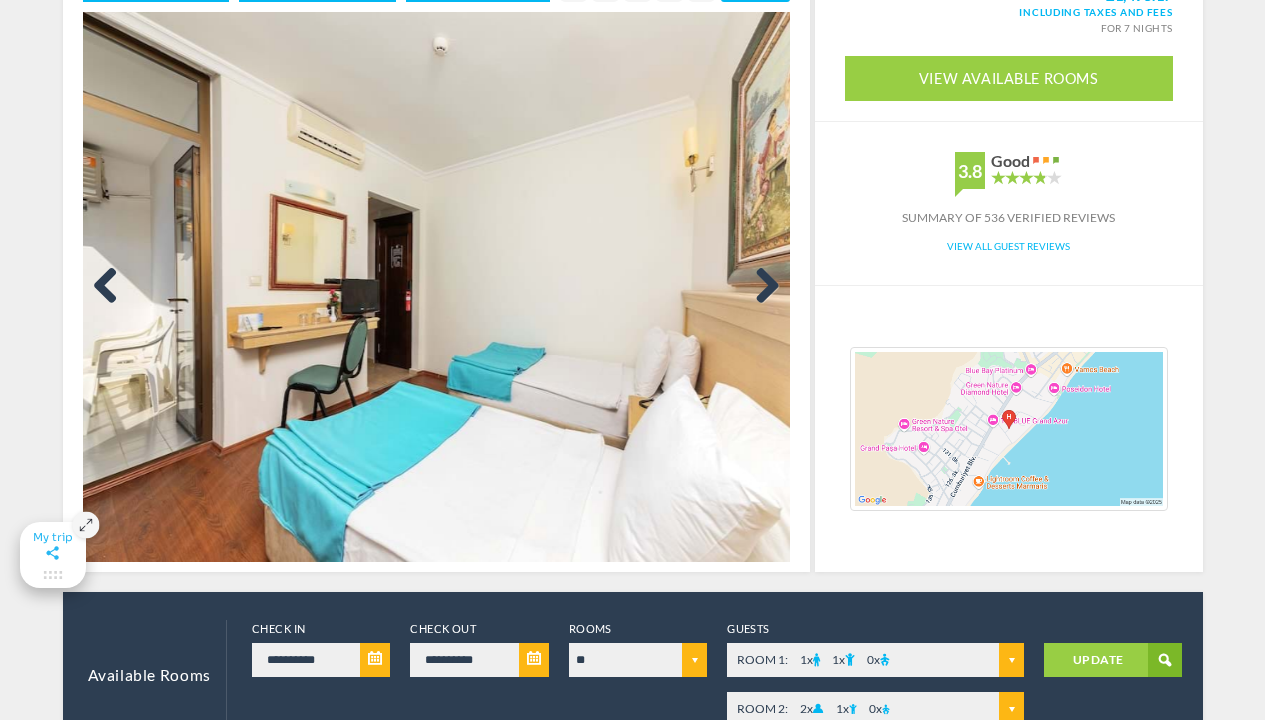 click on "Next" at bounding box center [760, 287] 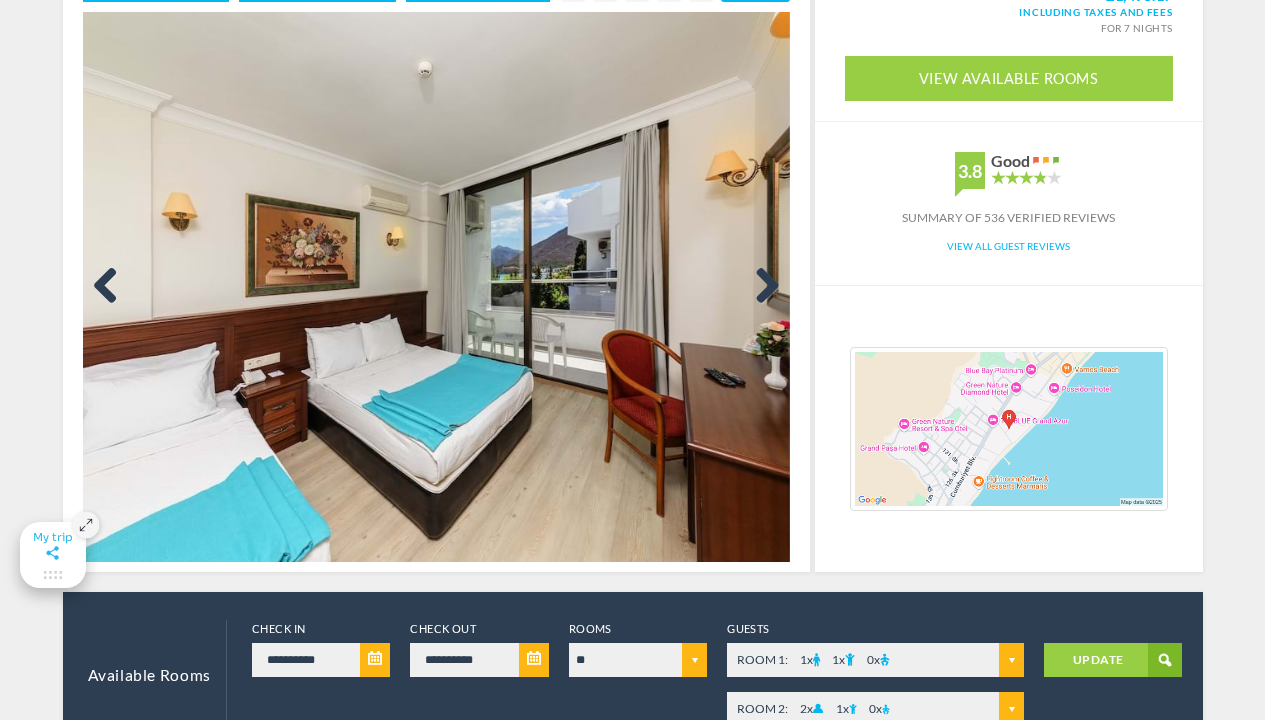 click on "Next" at bounding box center (760, 287) 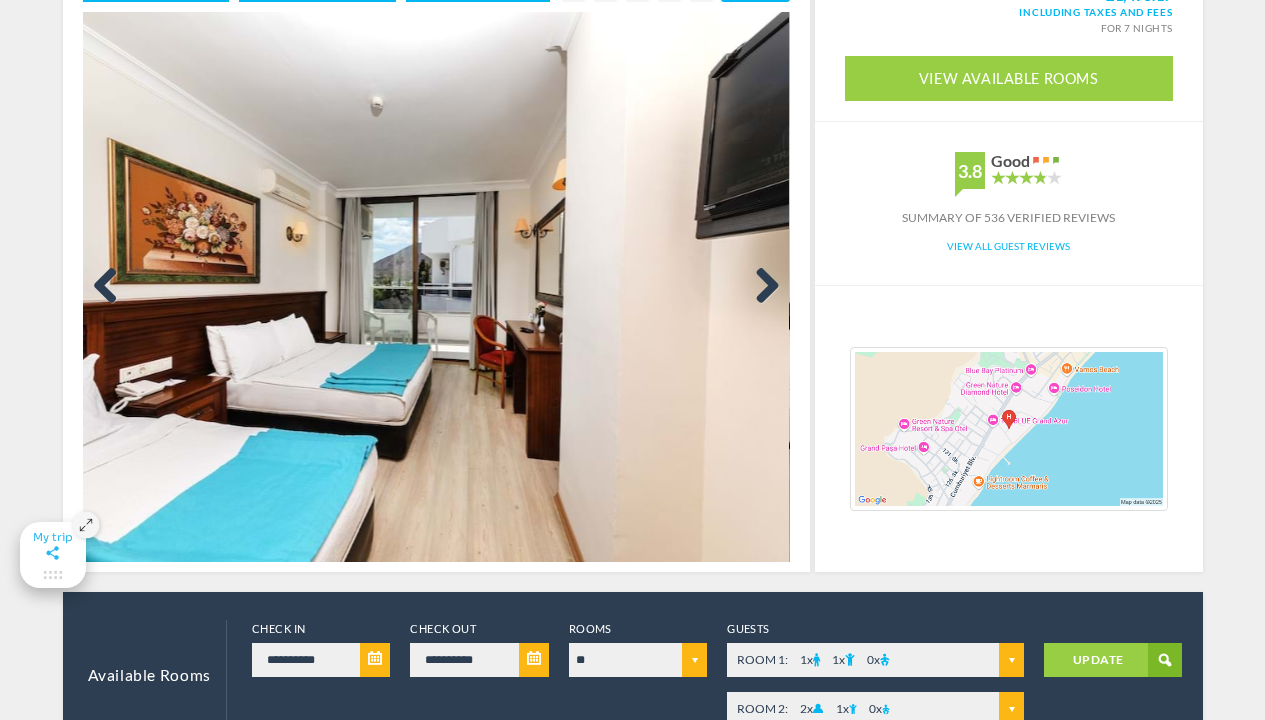 click on "Next" at bounding box center (760, 287) 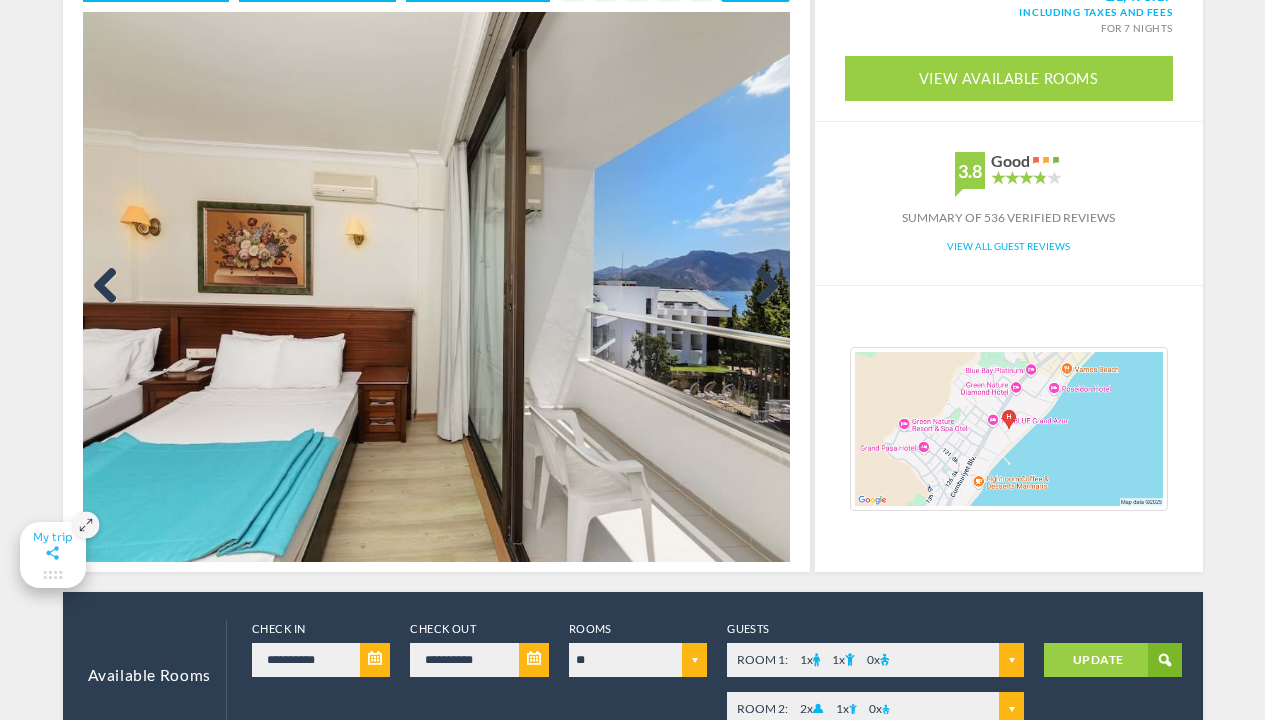 click on "Next" at bounding box center (760, 287) 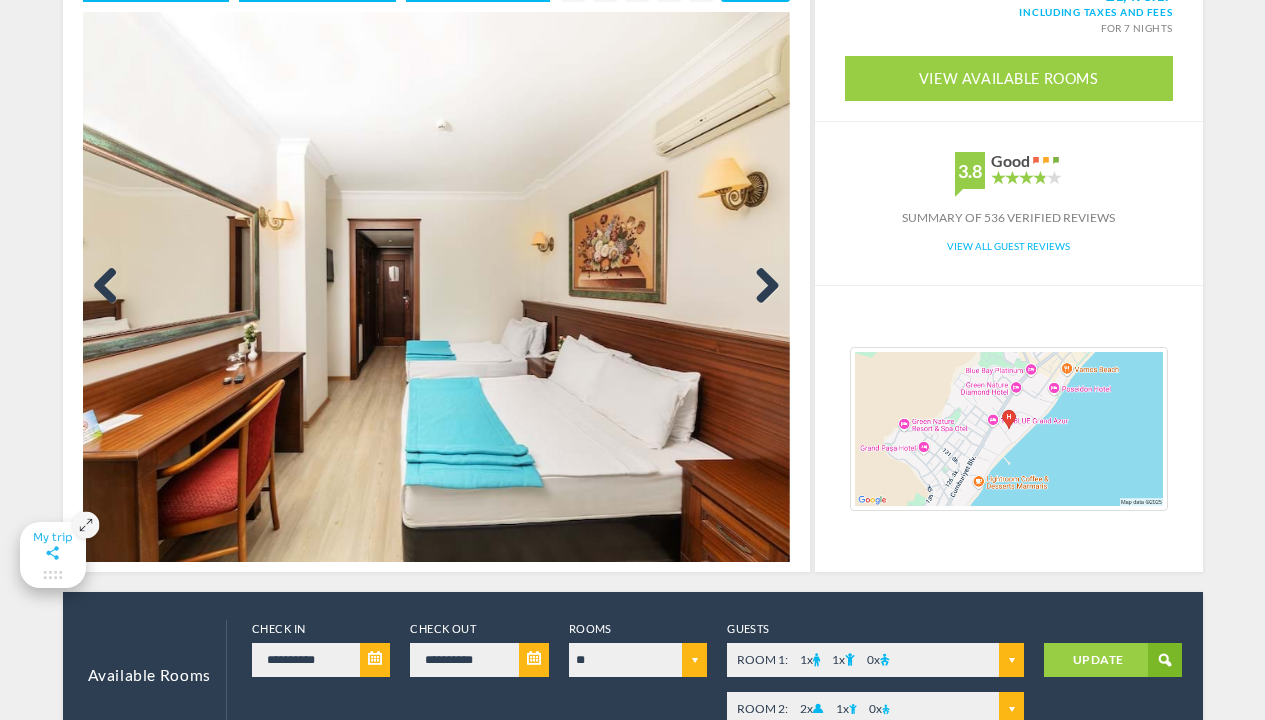click on "Next" at bounding box center [760, 287] 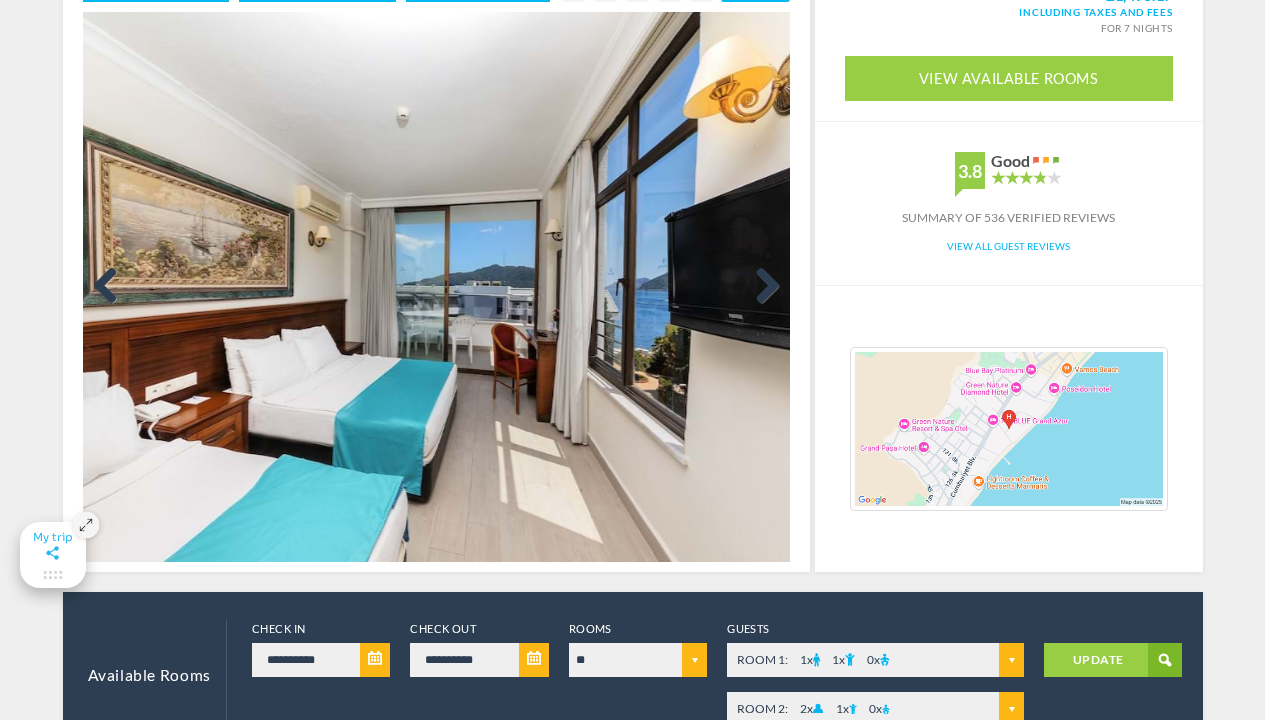 click on "Next" at bounding box center (760, 287) 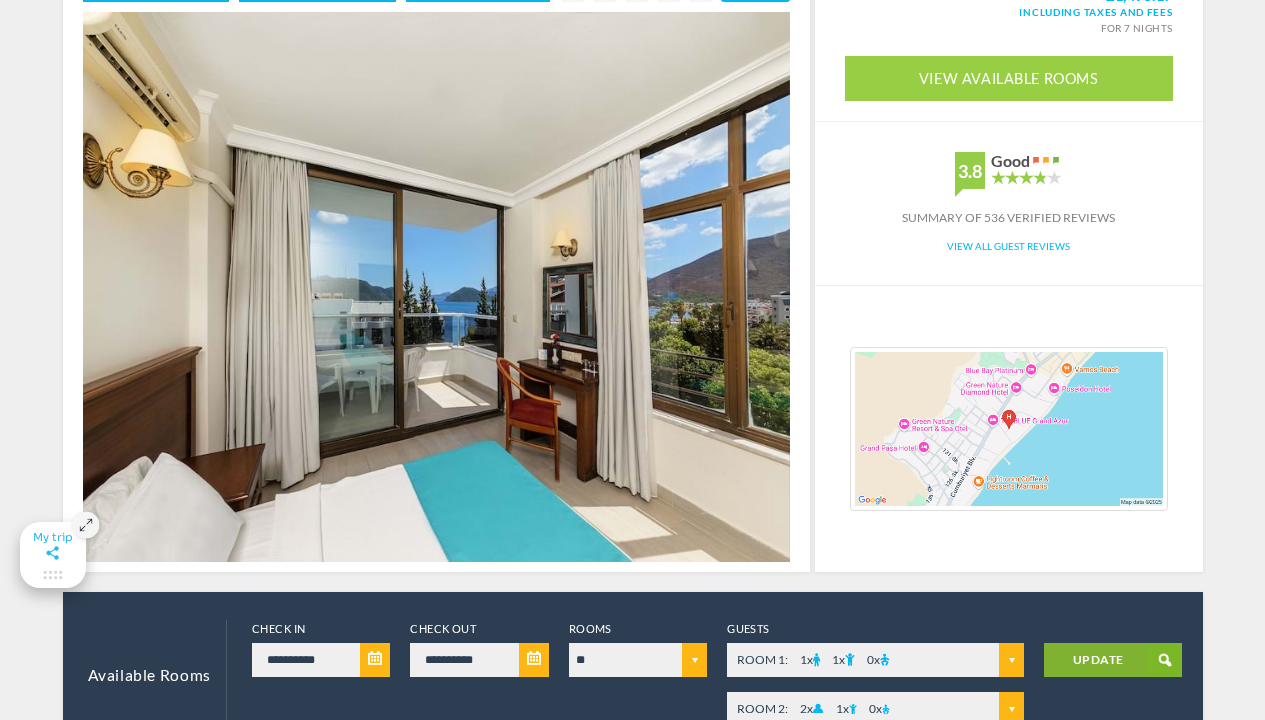 click on "UPDATE" at bounding box center [1113, 660] 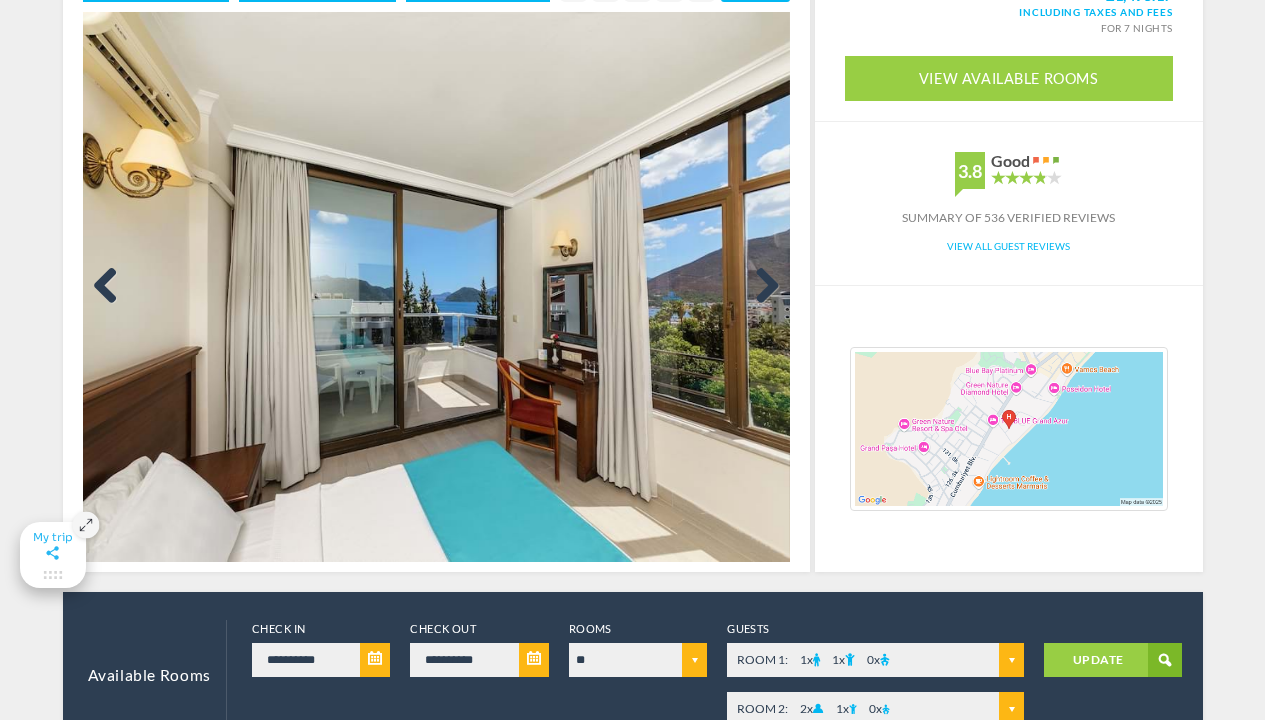 click on "Next" at bounding box center (760, 287) 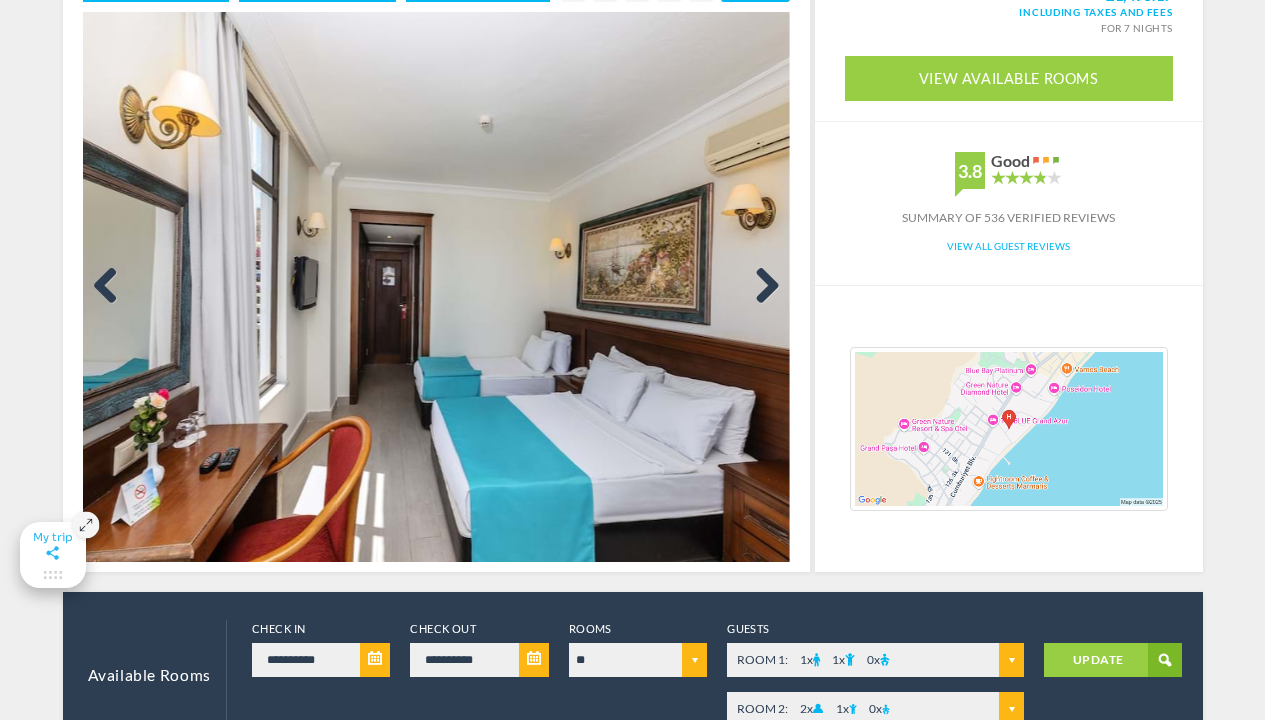 click on "Next" at bounding box center (760, 287) 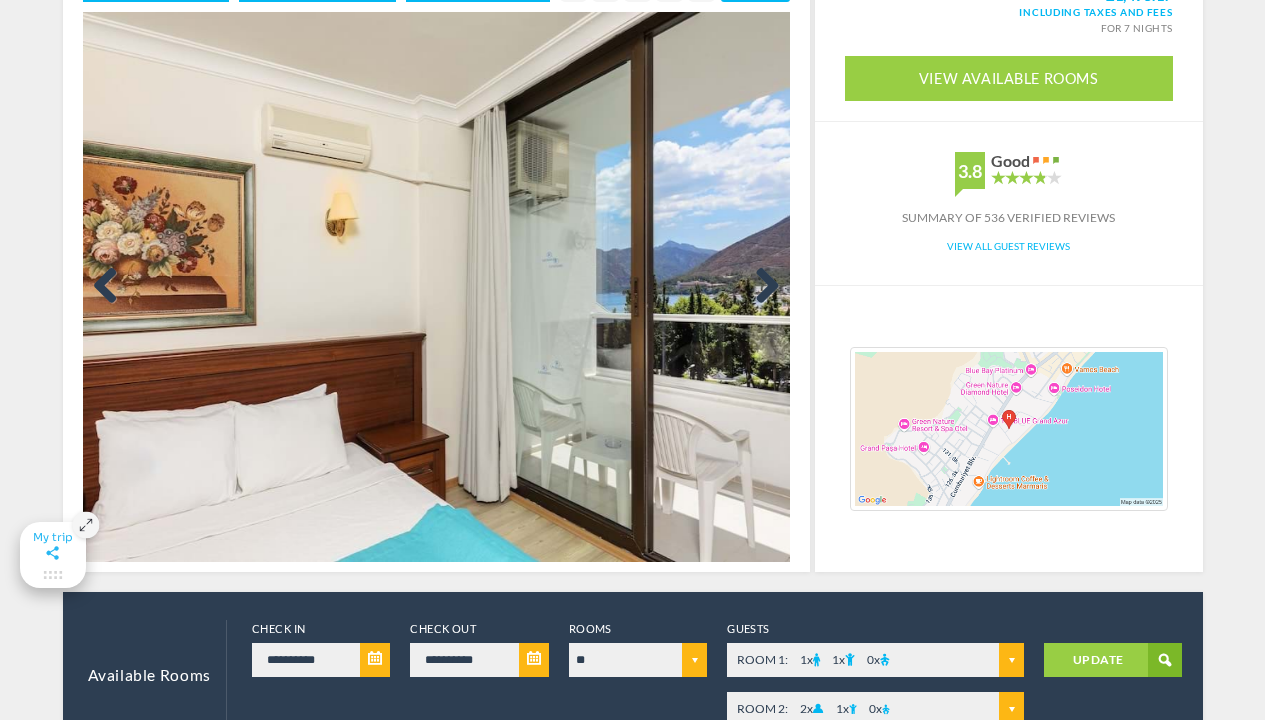click on "Next" at bounding box center [760, 287] 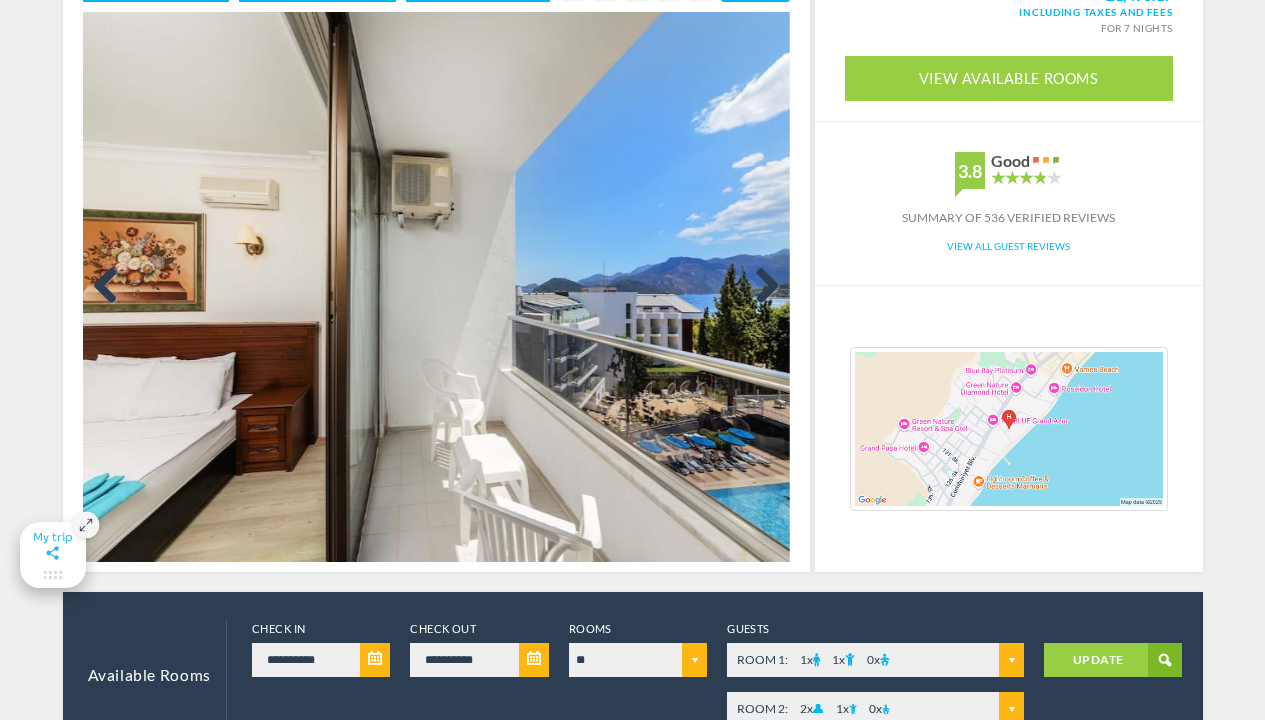 click on "Next" at bounding box center [760, 287] 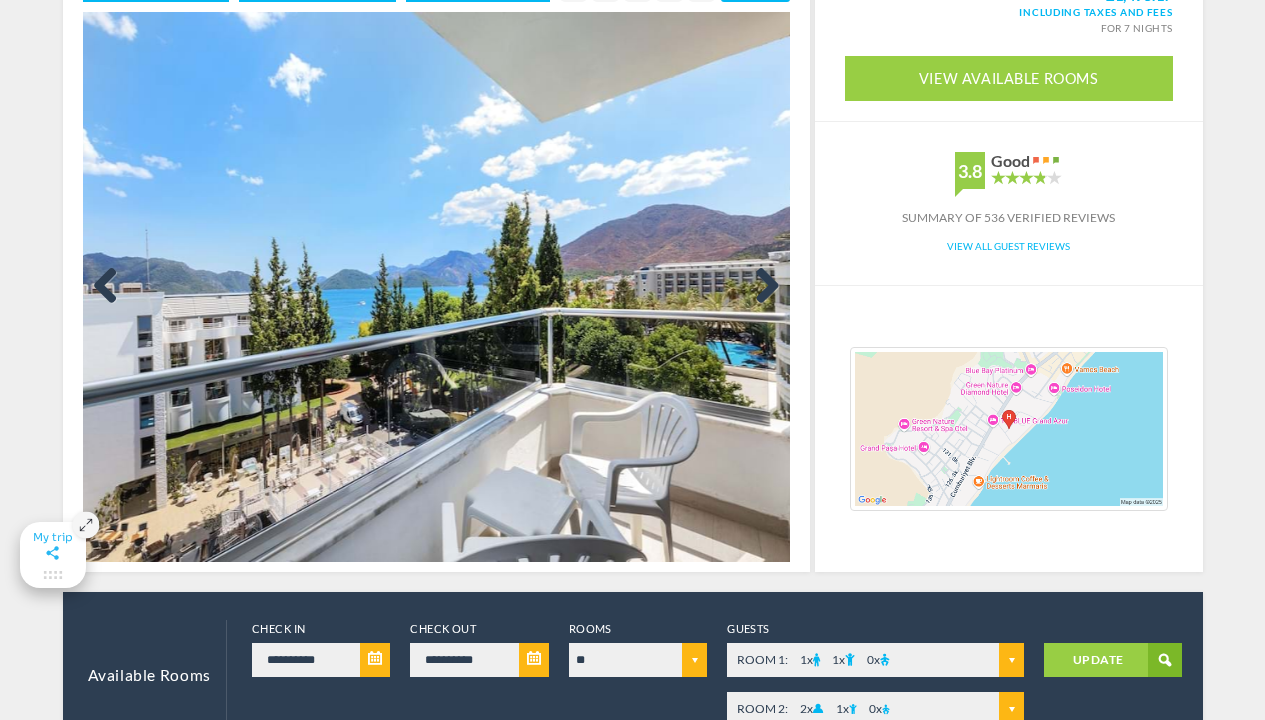click on "Next" at bounding box center (760, 287) 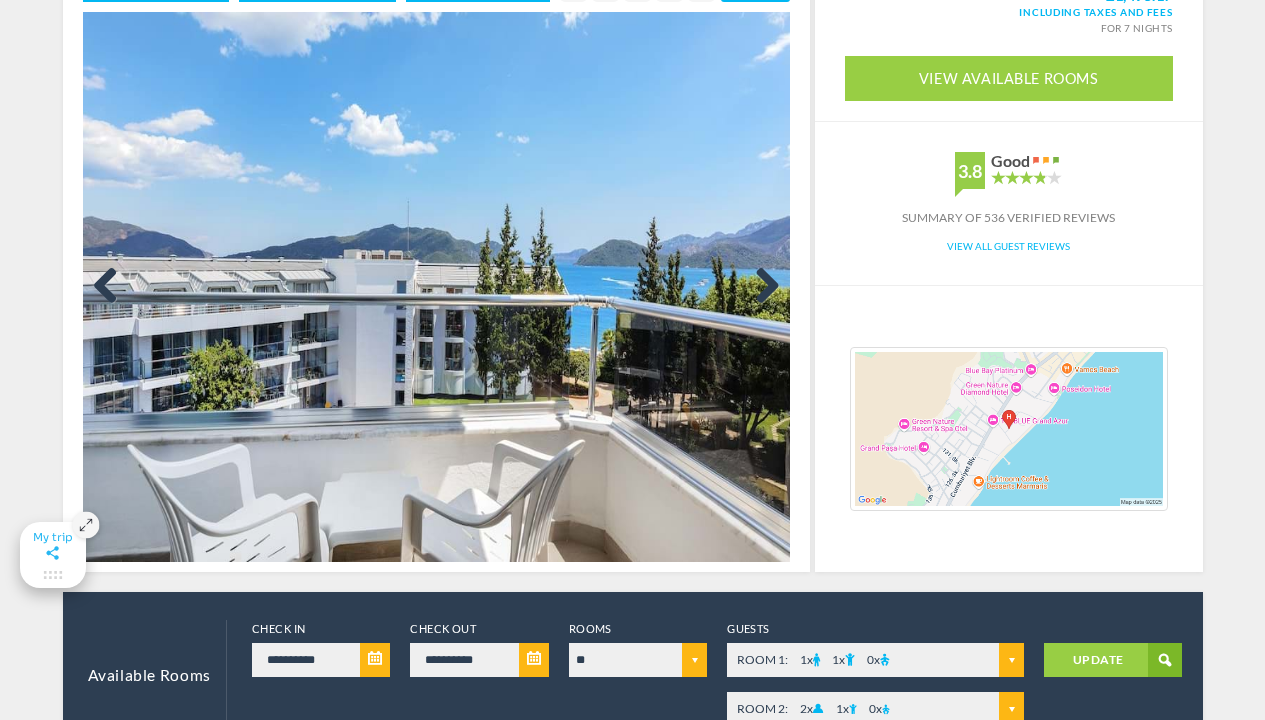 click on "Next" at bounding box center (760, 287) 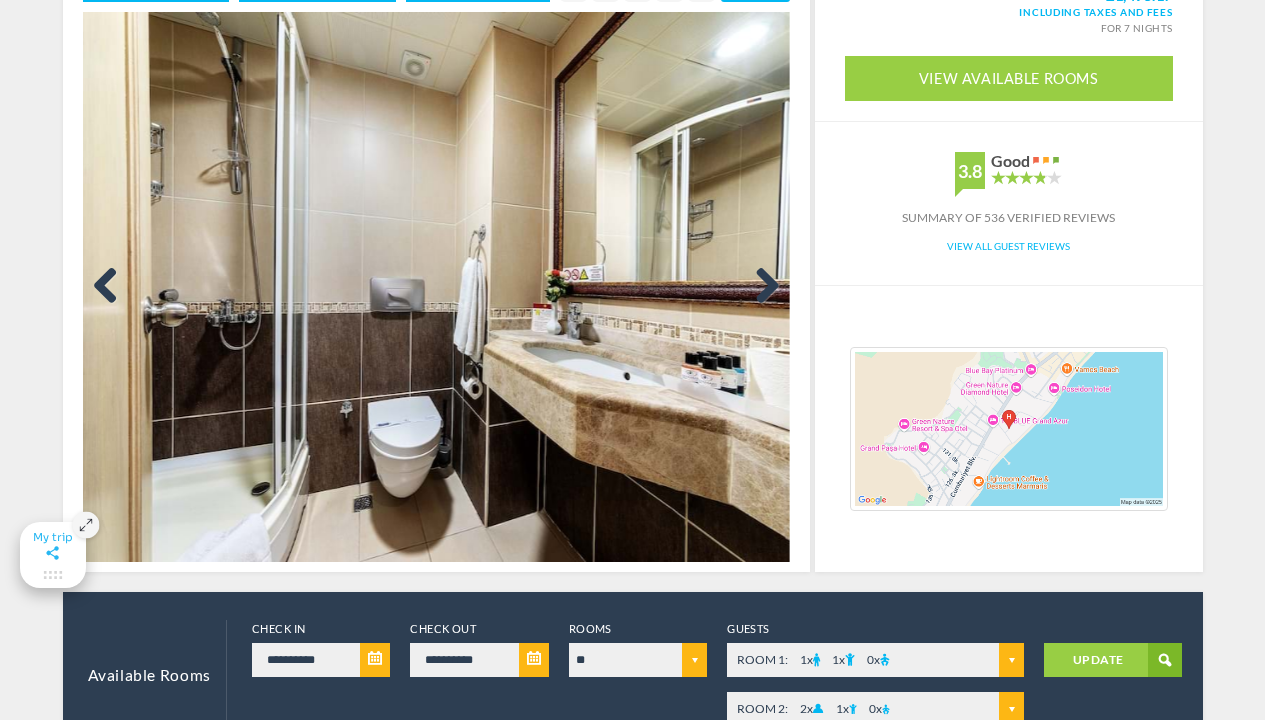click on "Next" at bounding box center (760, 287) 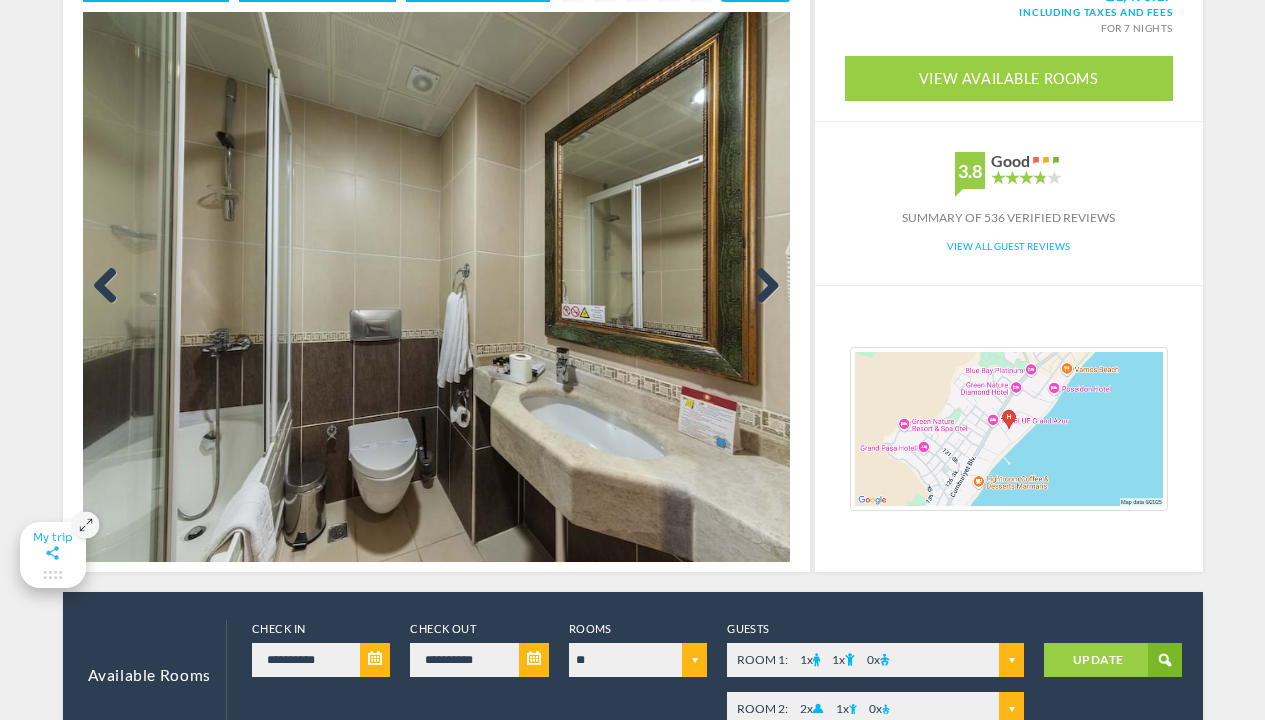 click on "Next" at bounding box center (760, 287) 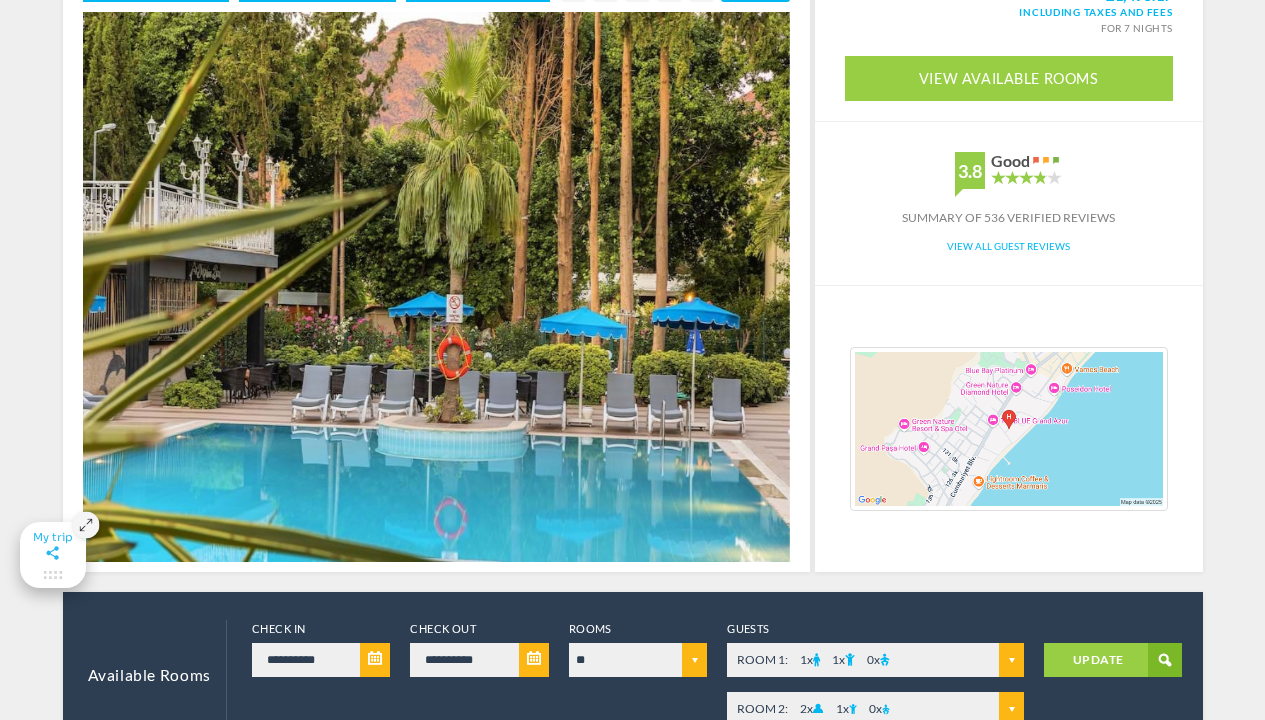click at bounding box center [1009, 429] 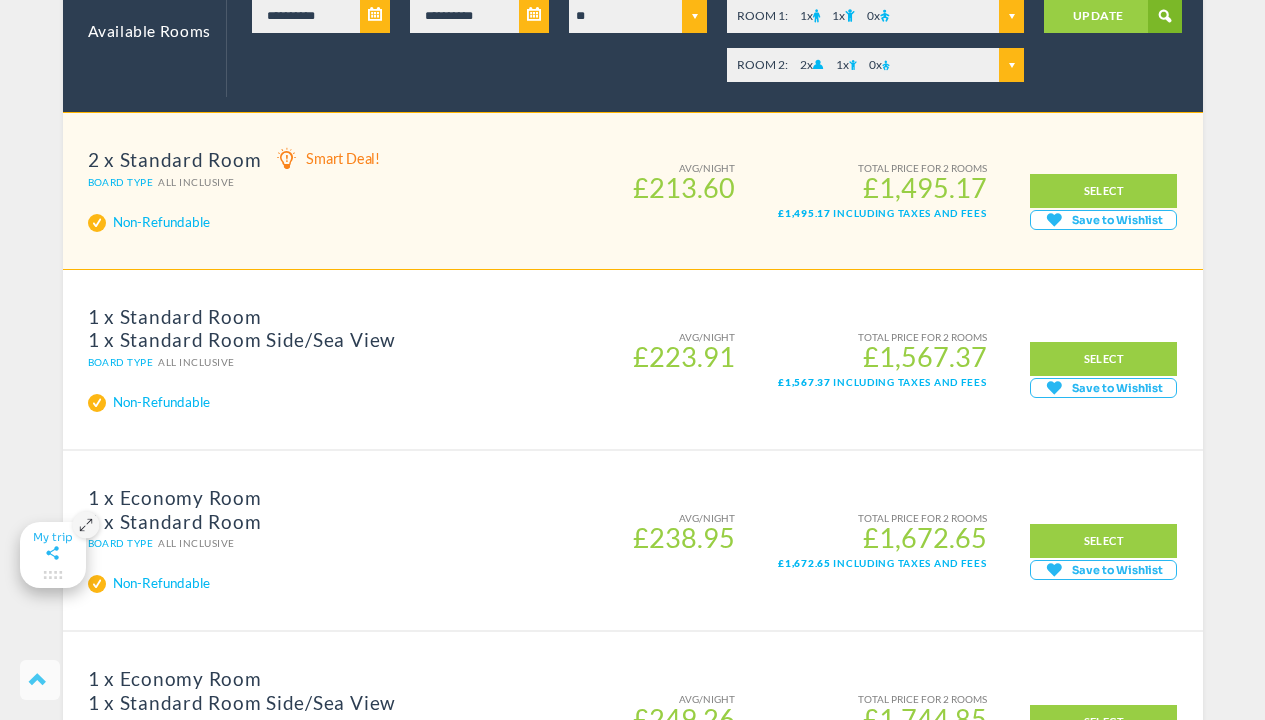 scroll, scrollTop: 901, scrollLeft: 0, axis: vertical 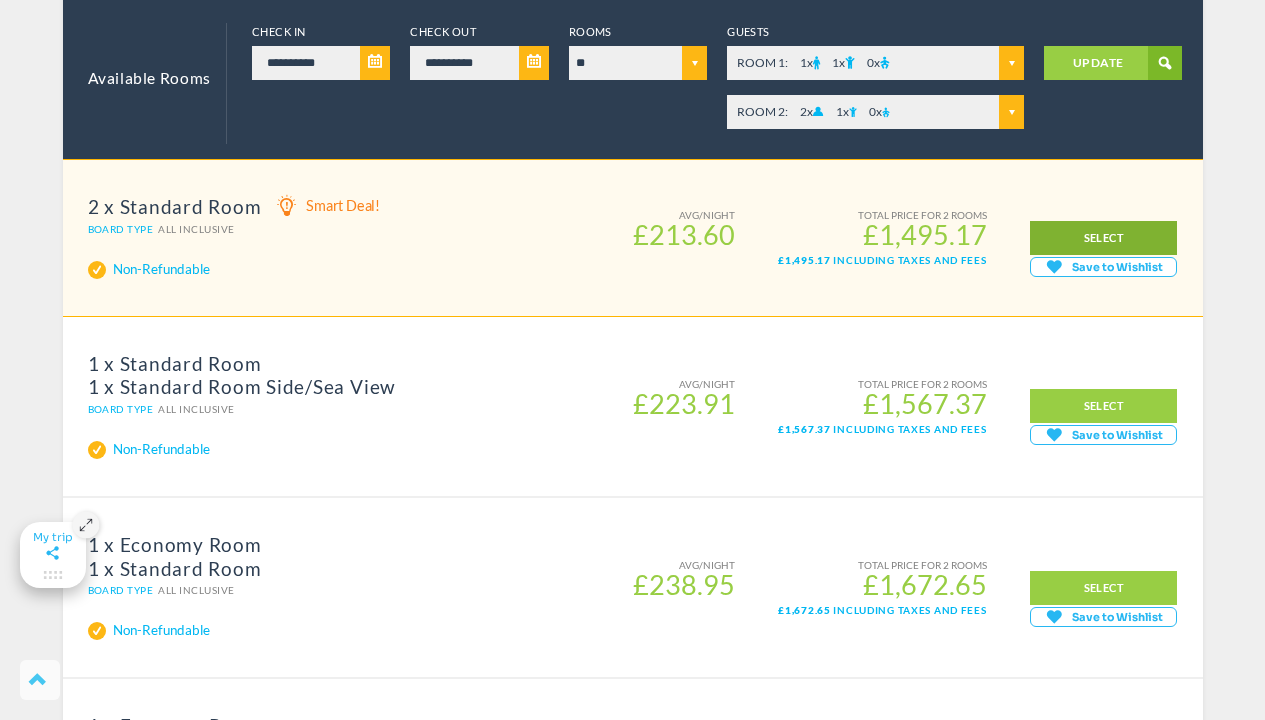 click on "SELECT" at bounding box center [1103, 238] 